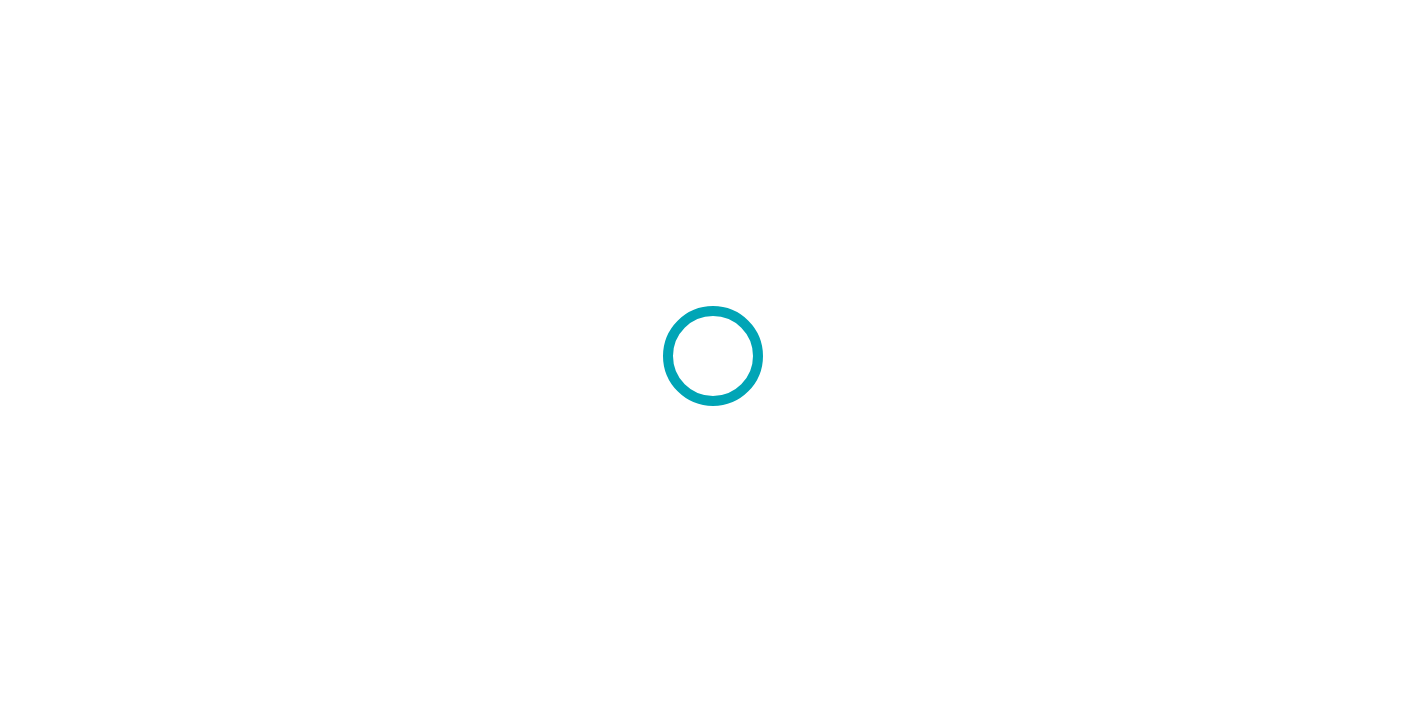 scroll, scrollTop: 0, scrollLeft: 0, axis: both 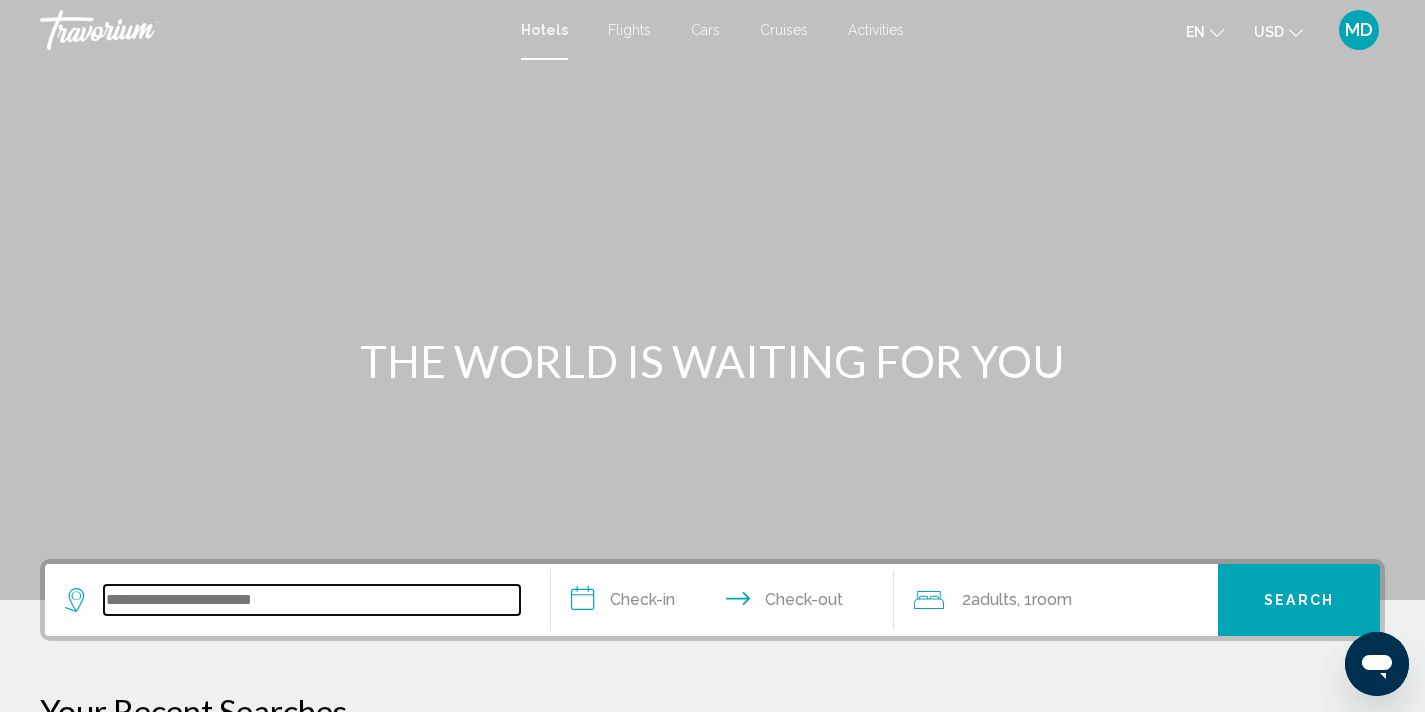 click at bounding box center [312, 600] 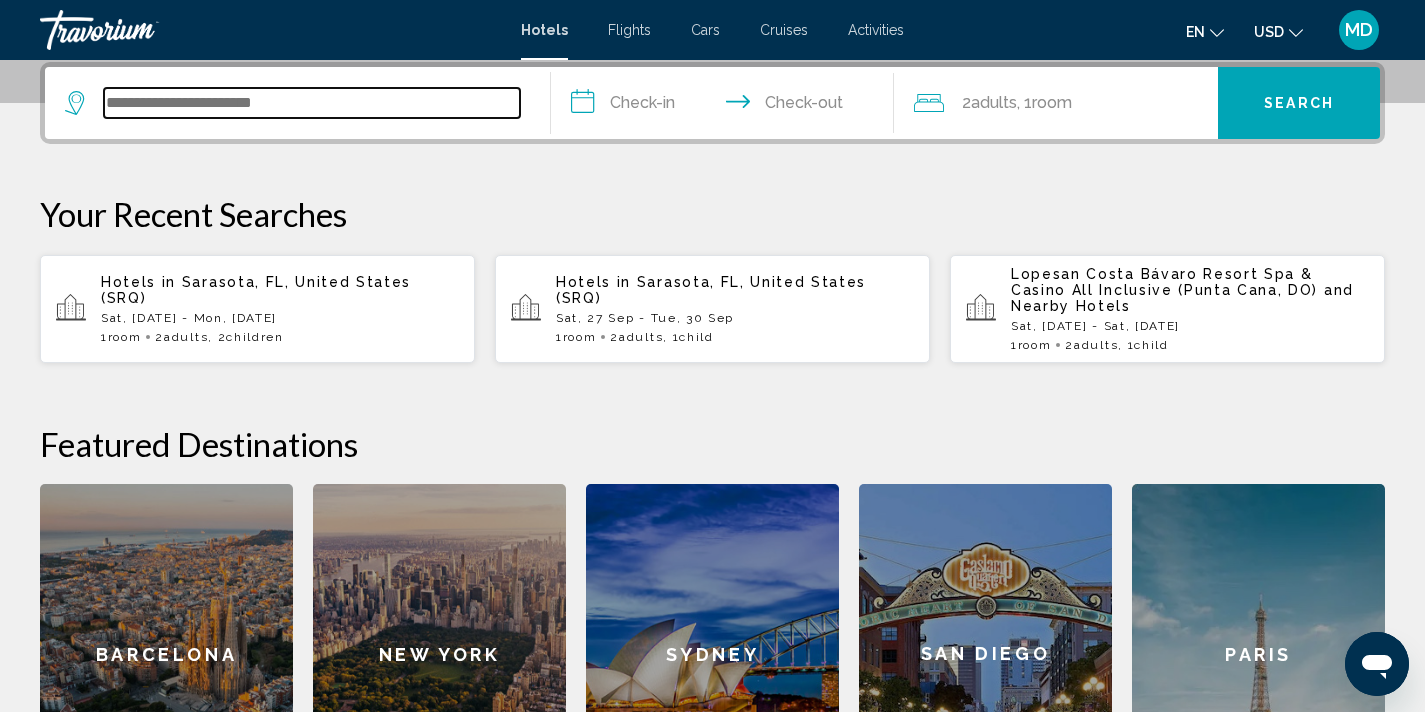 scroll, scrollTop: 493, scrollLeft: 0, axis: vertical 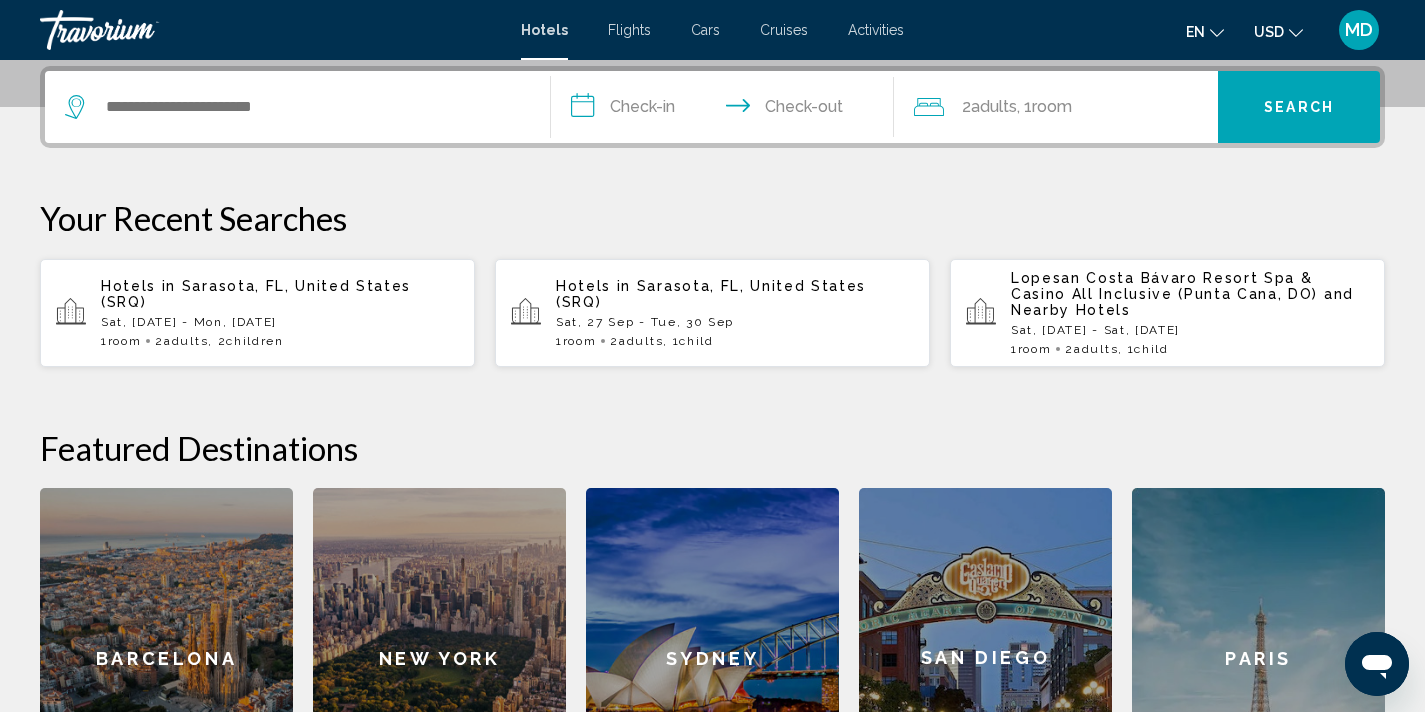 click on "Children" at bounding box center [254, 341] 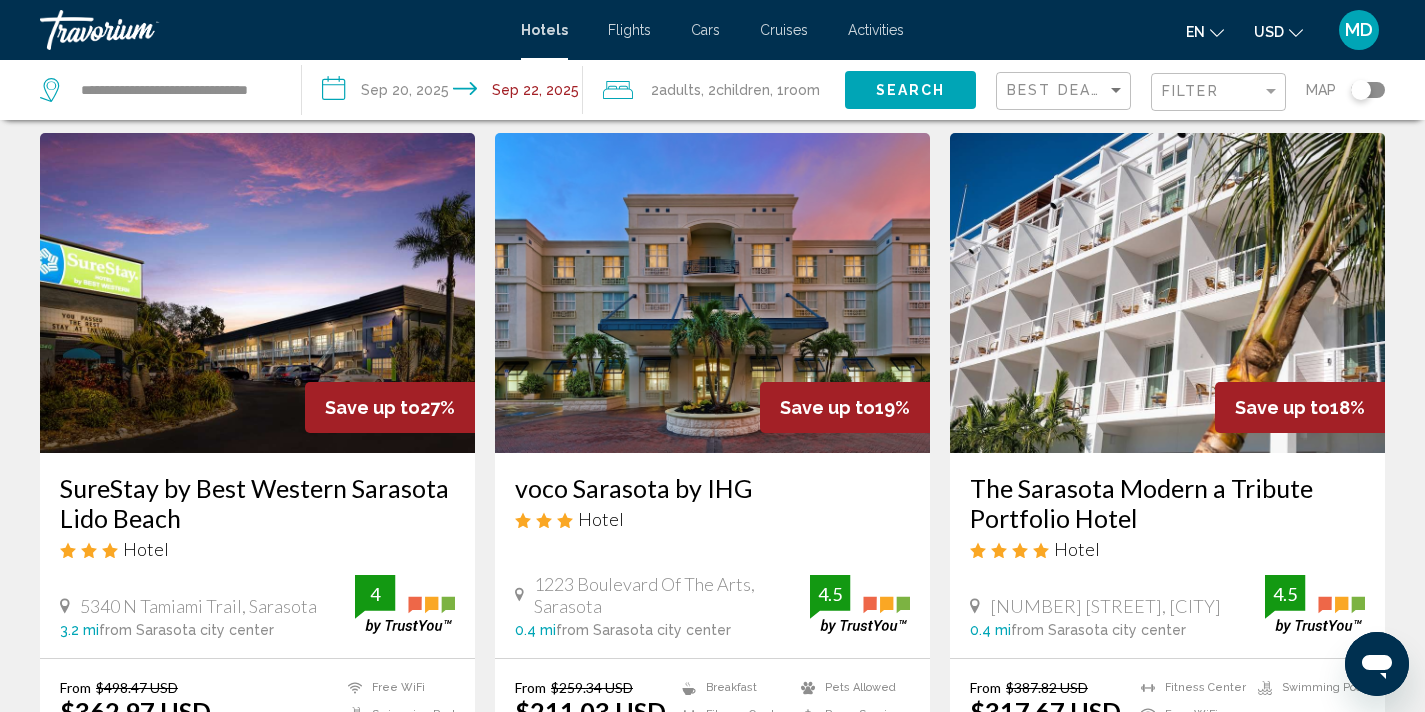 scroll, scrollTop: 0, scrollLeft: 0, axis: both 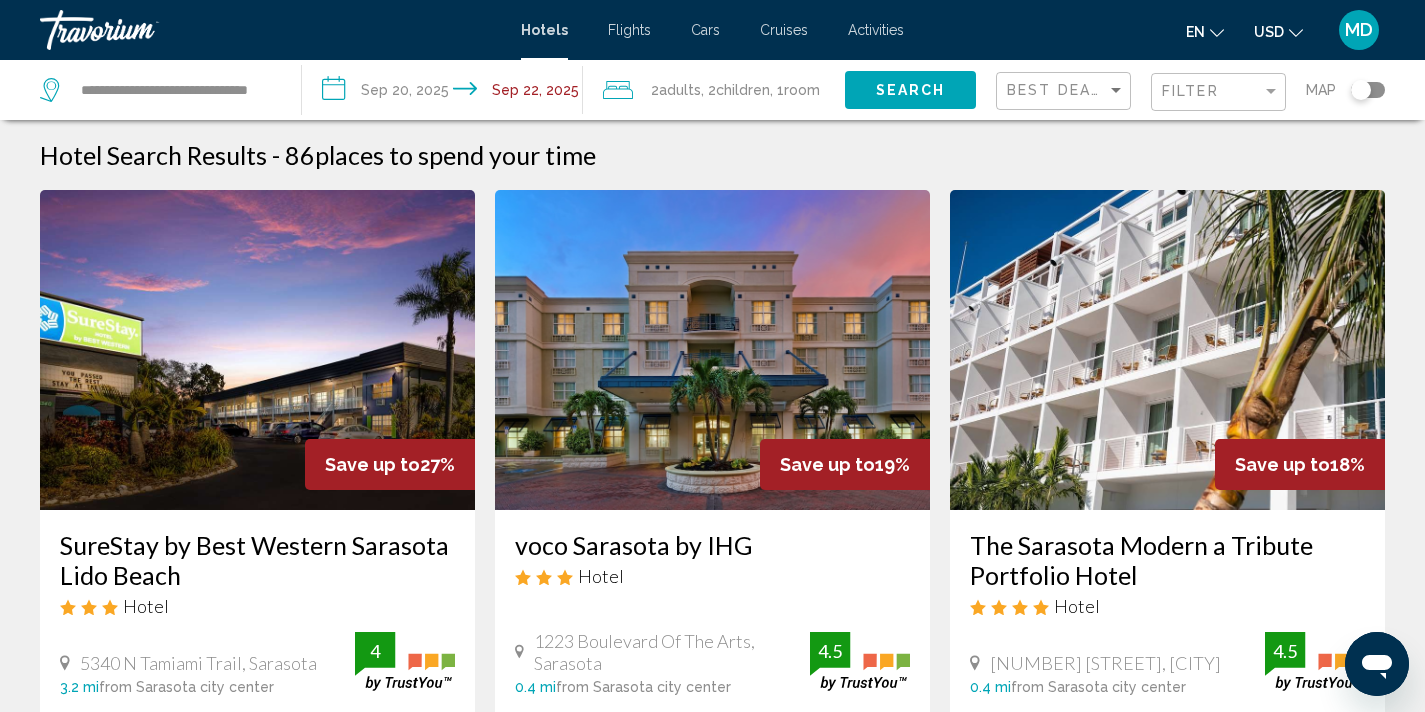 click on "Filter" 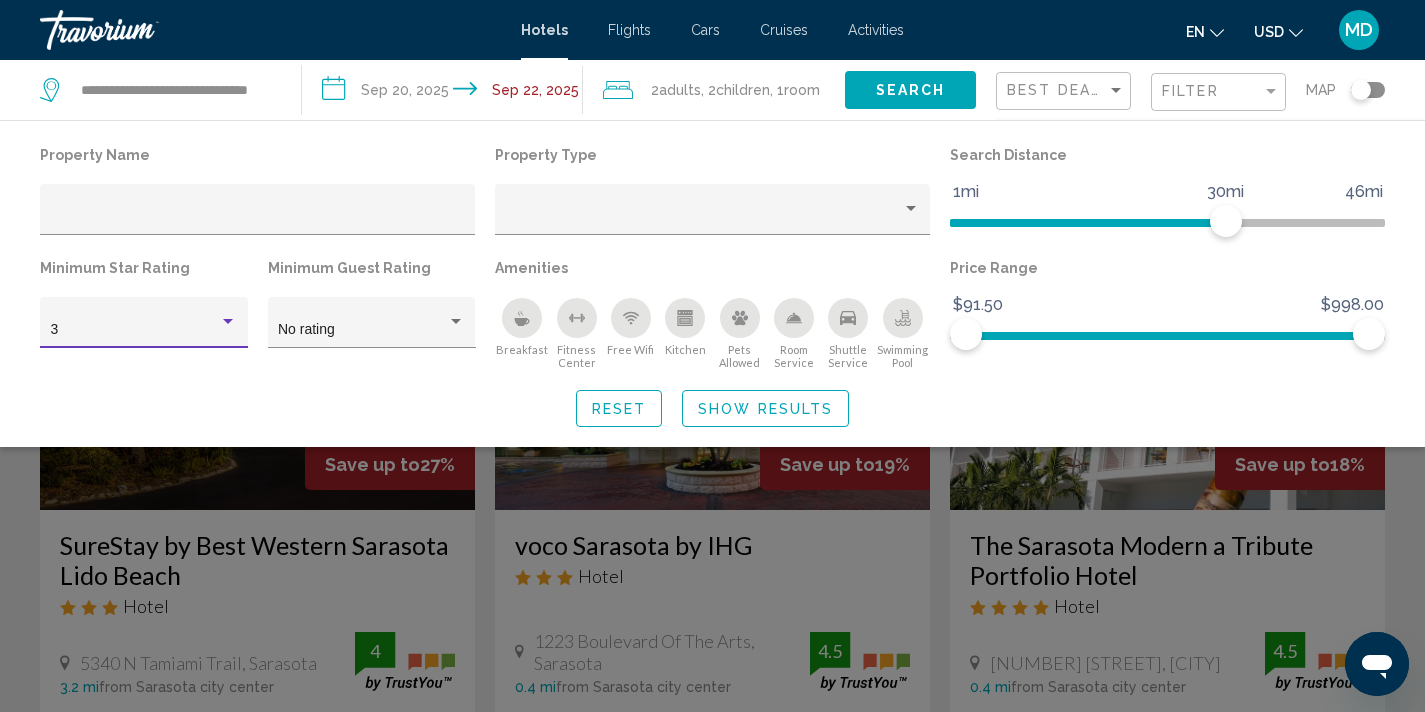 click at bounding box center (228, 322) 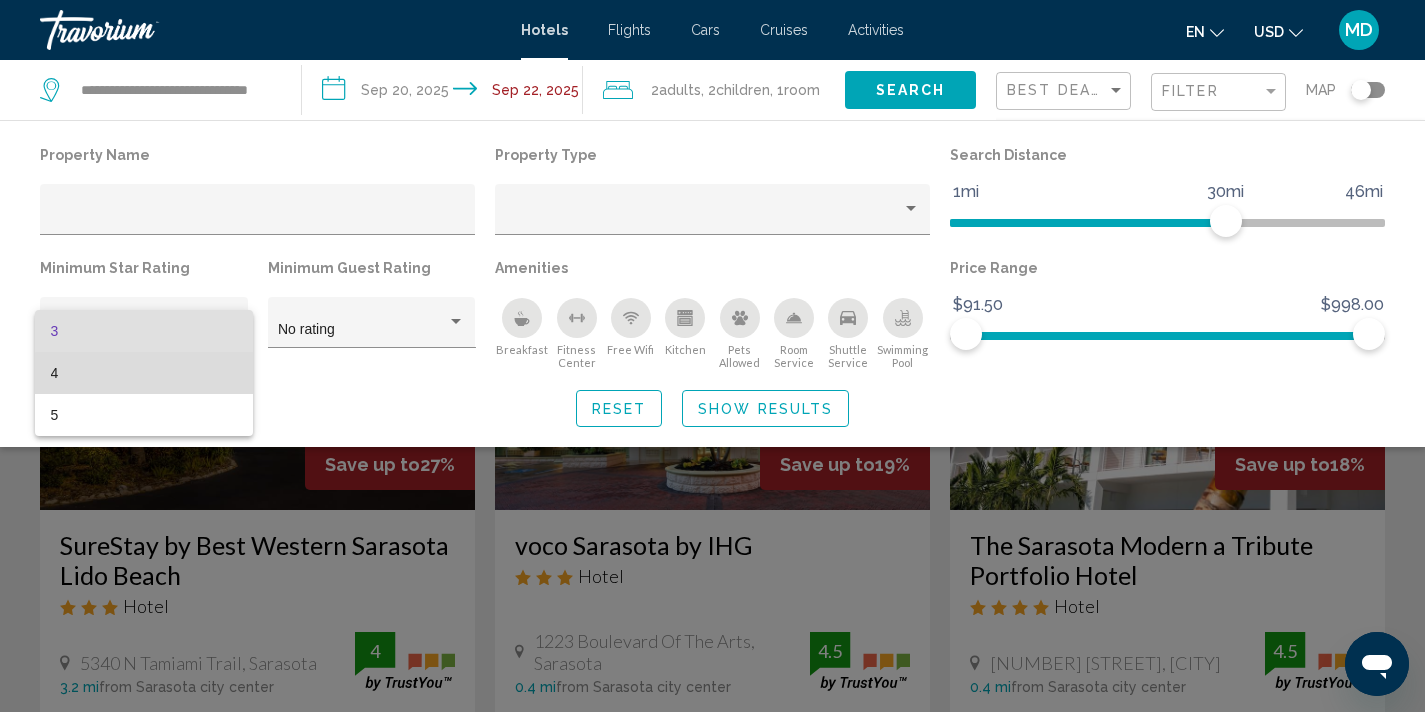 click on "4" at bounding box center [144, 373] 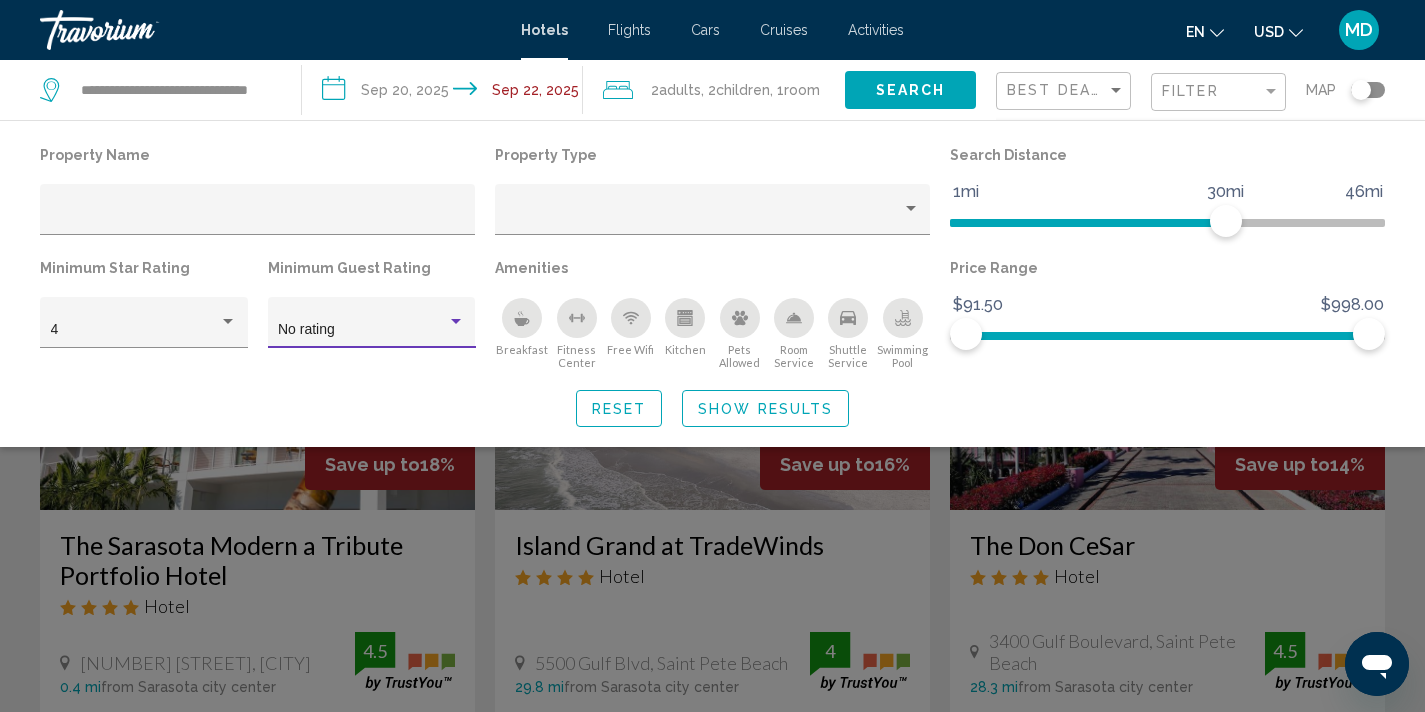 click at bounding box center (456, 321) 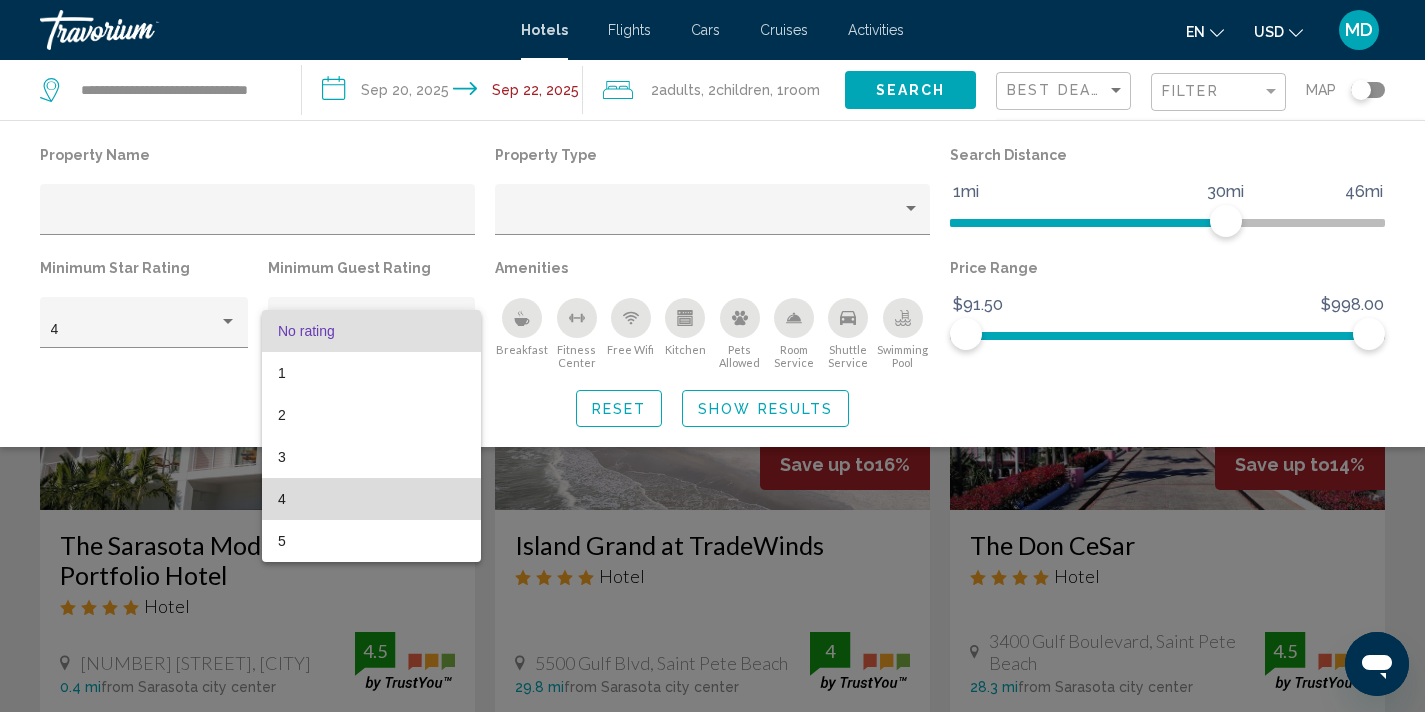 click on "4" at bounding box center [371, 499] 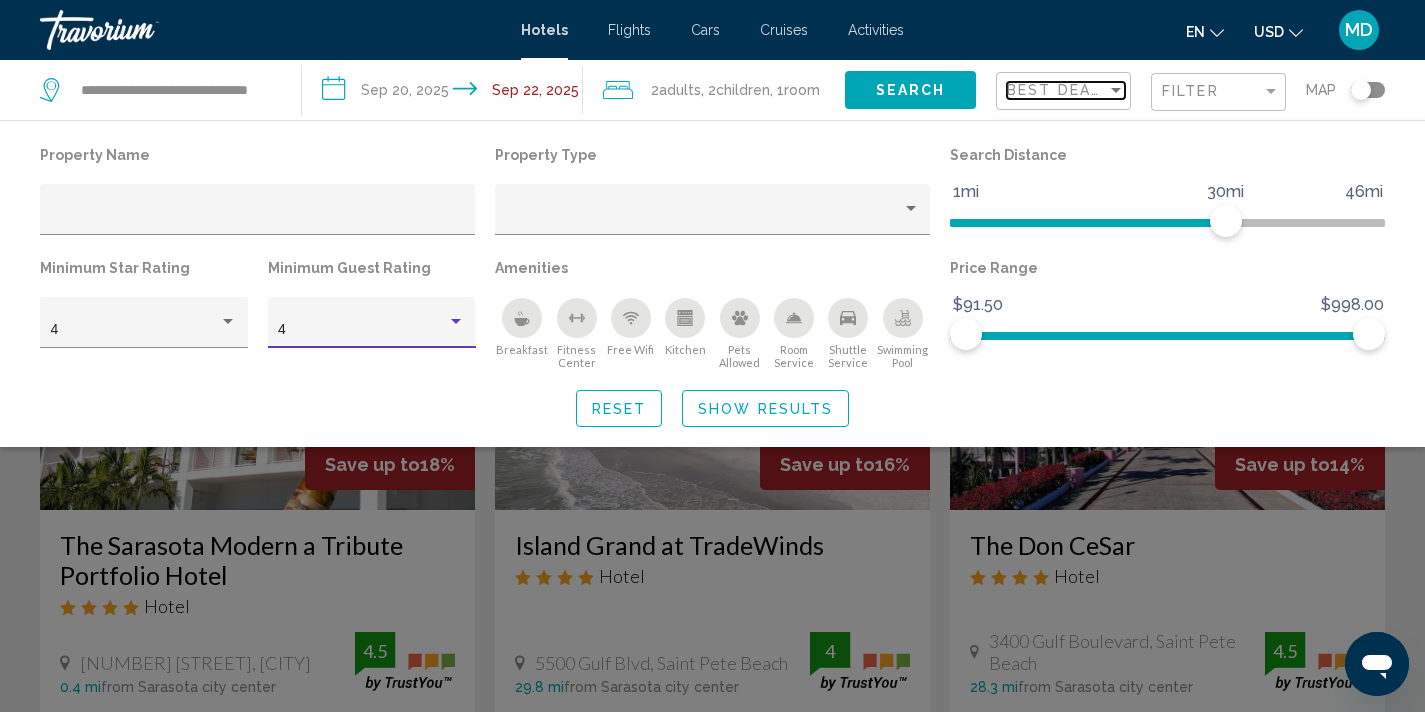 click on "Best Deals" at bounding box center (1059, 90) 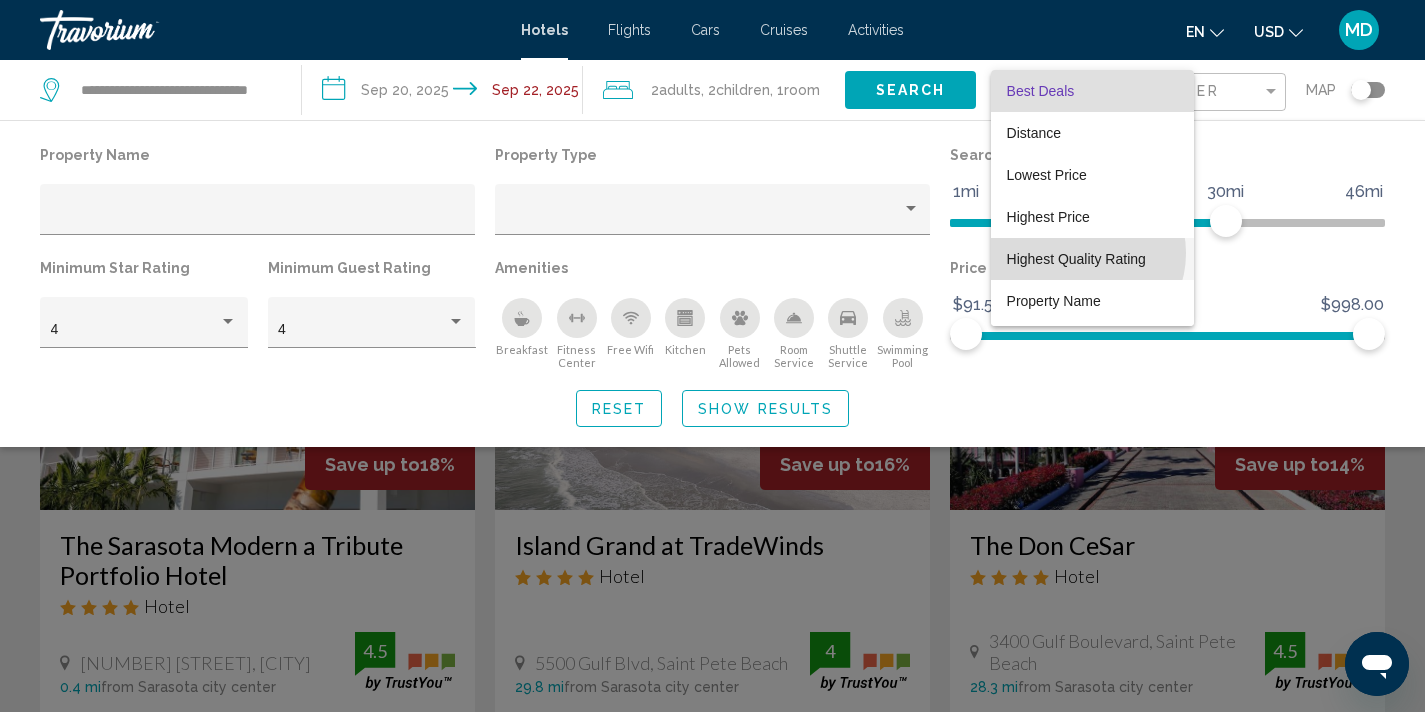 click on "Highest Quality Rating" at bounding box center (1076, 259) 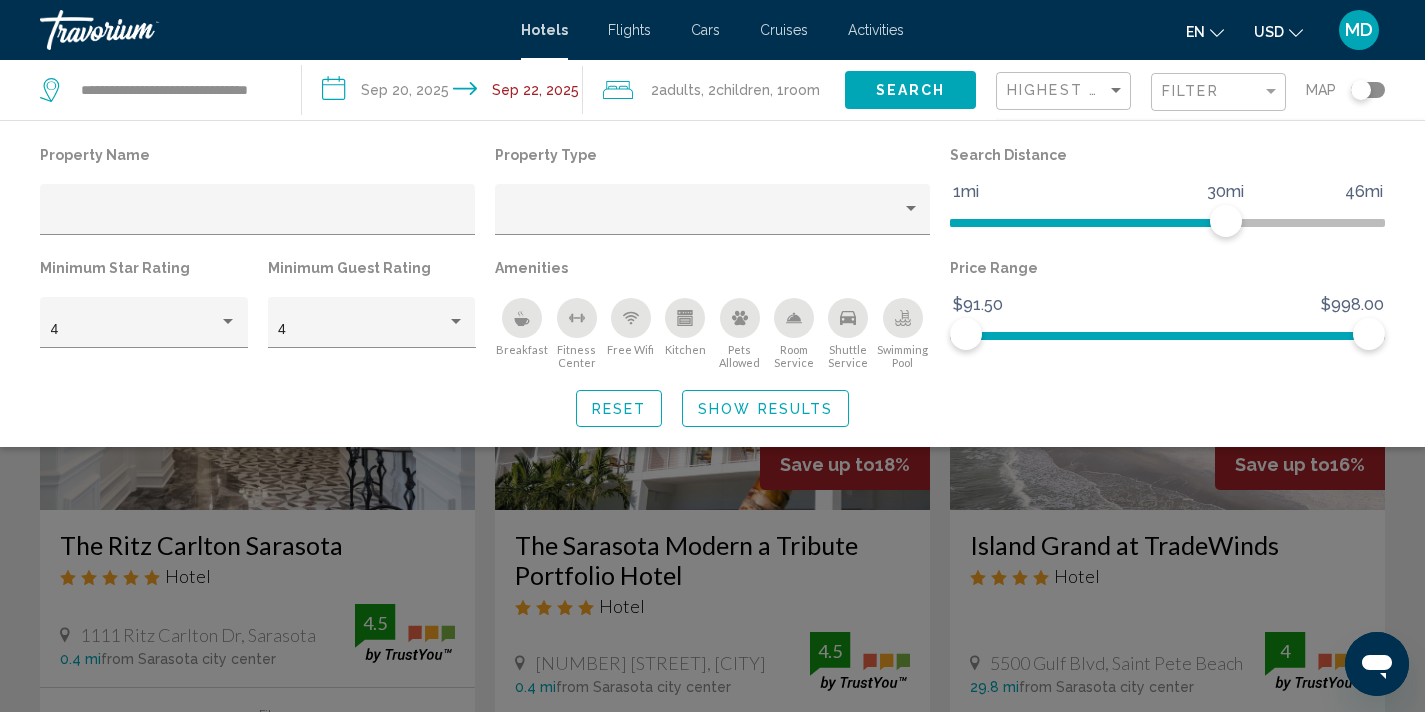 click on "**********" at bounding box center [447, 93] 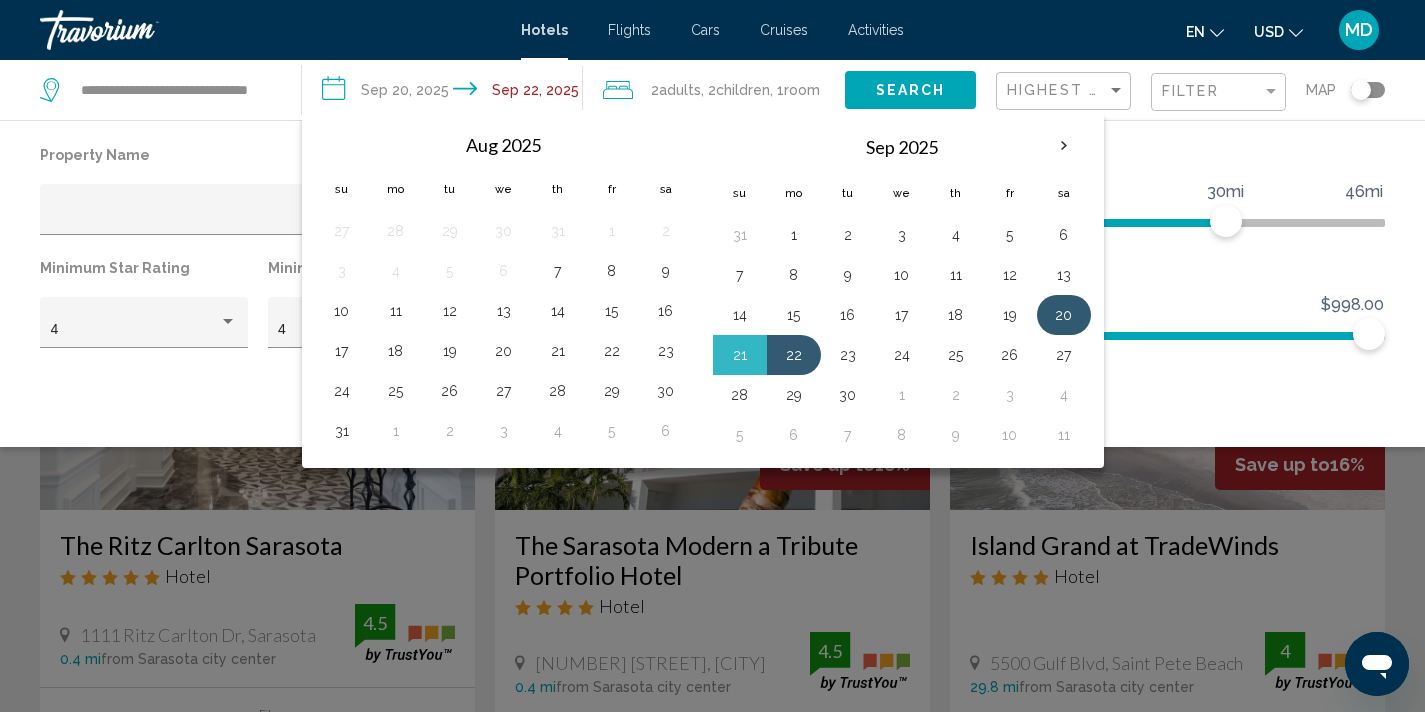 click on "20" at bounding box center [1064, 315] 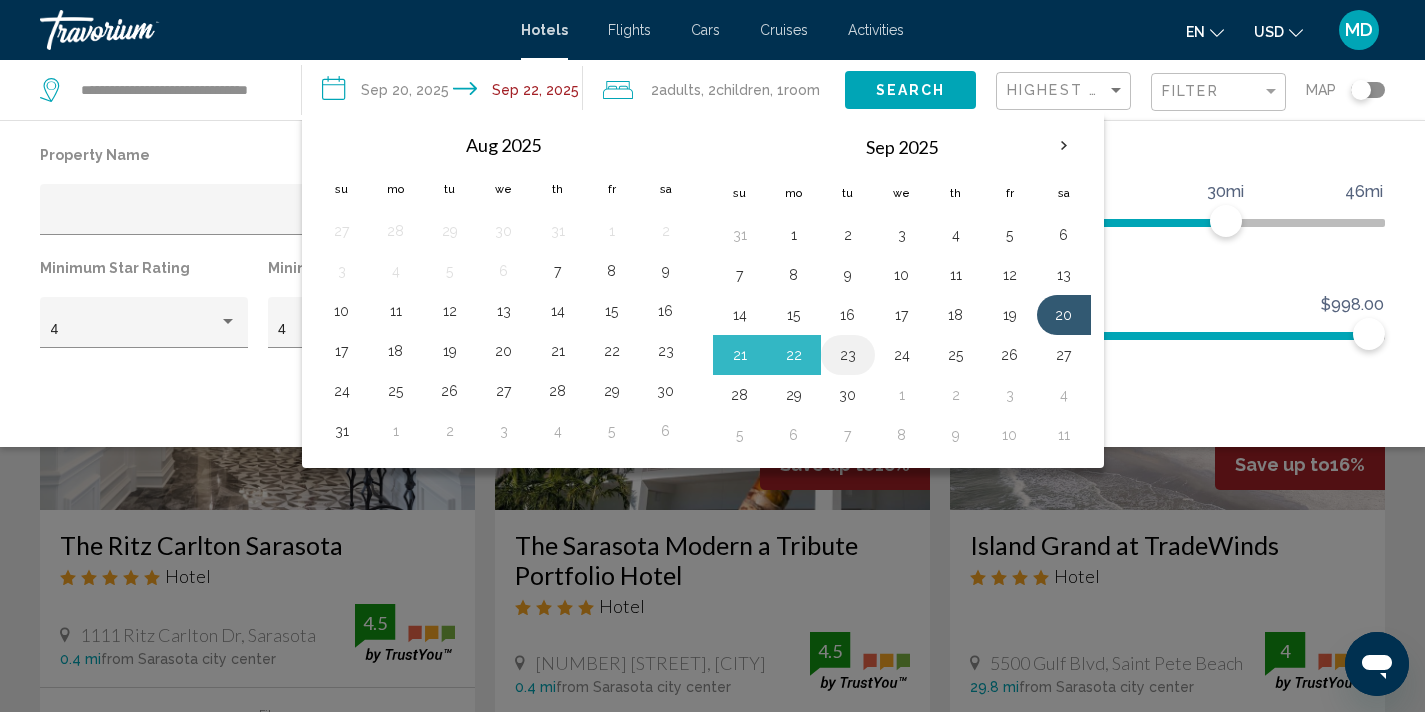 click on "23" at bounding box center [848, 355] 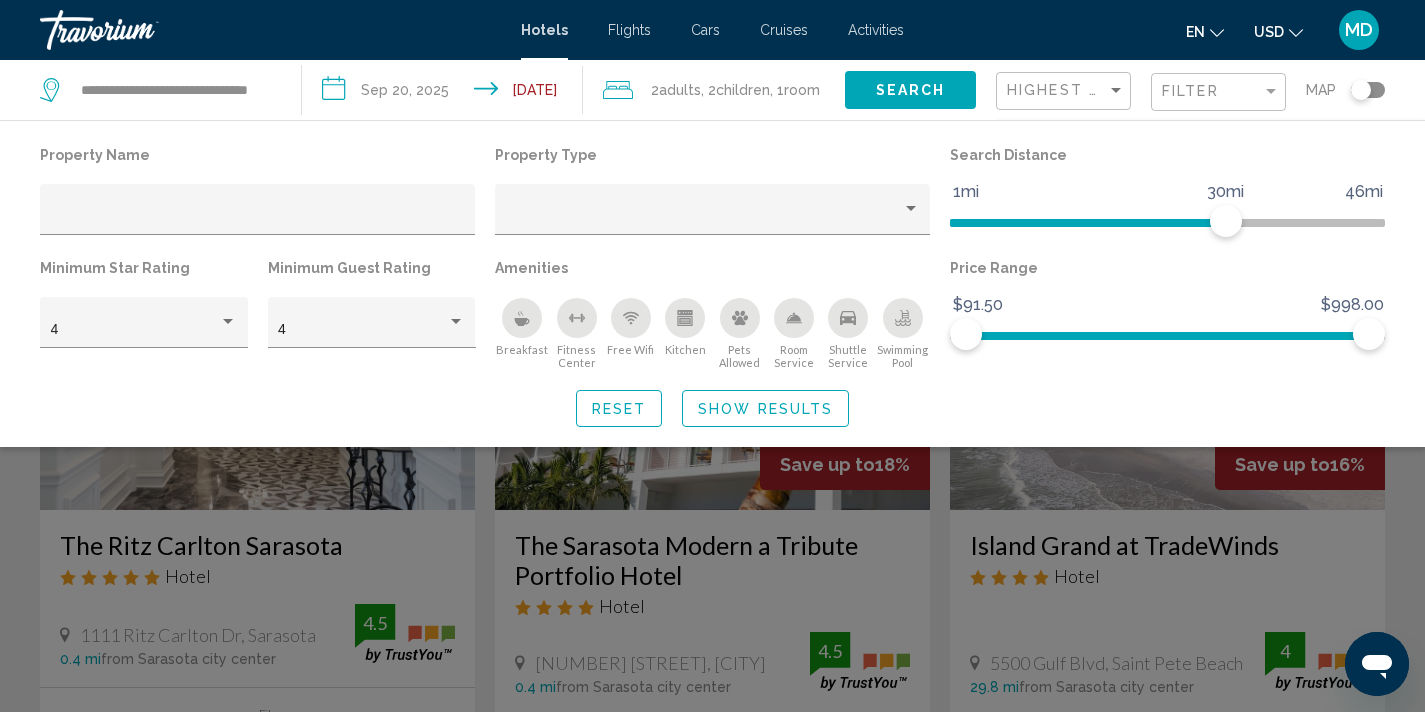 click 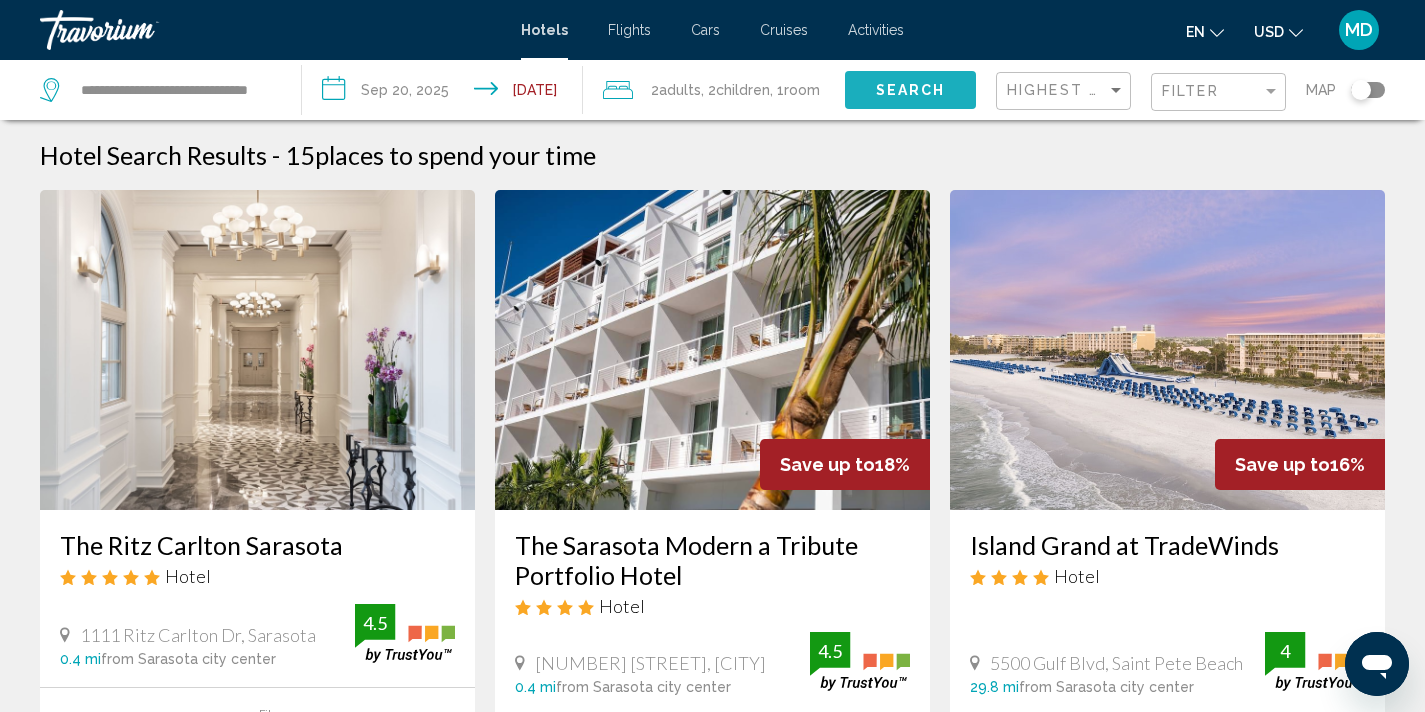 click on "Search" 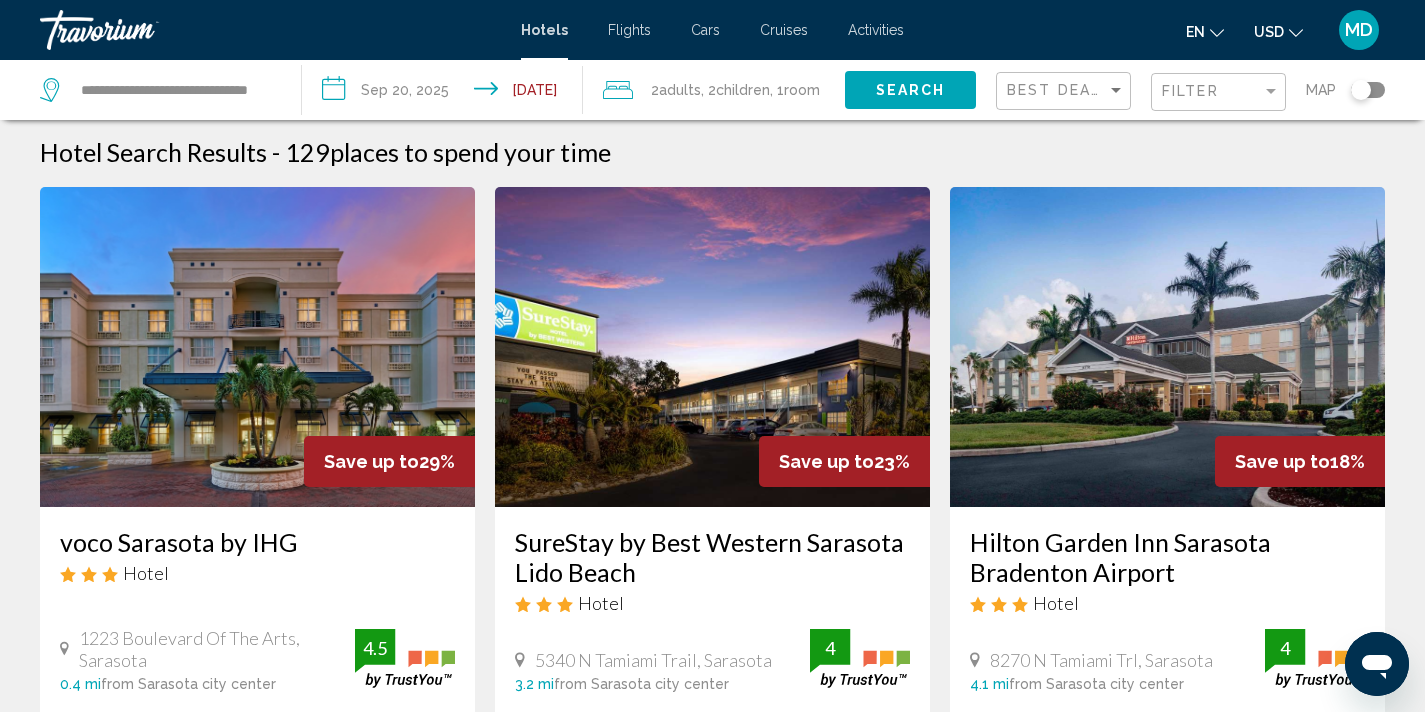 scroll, scrollTop: 0, scrollLeft: 0, axis: both 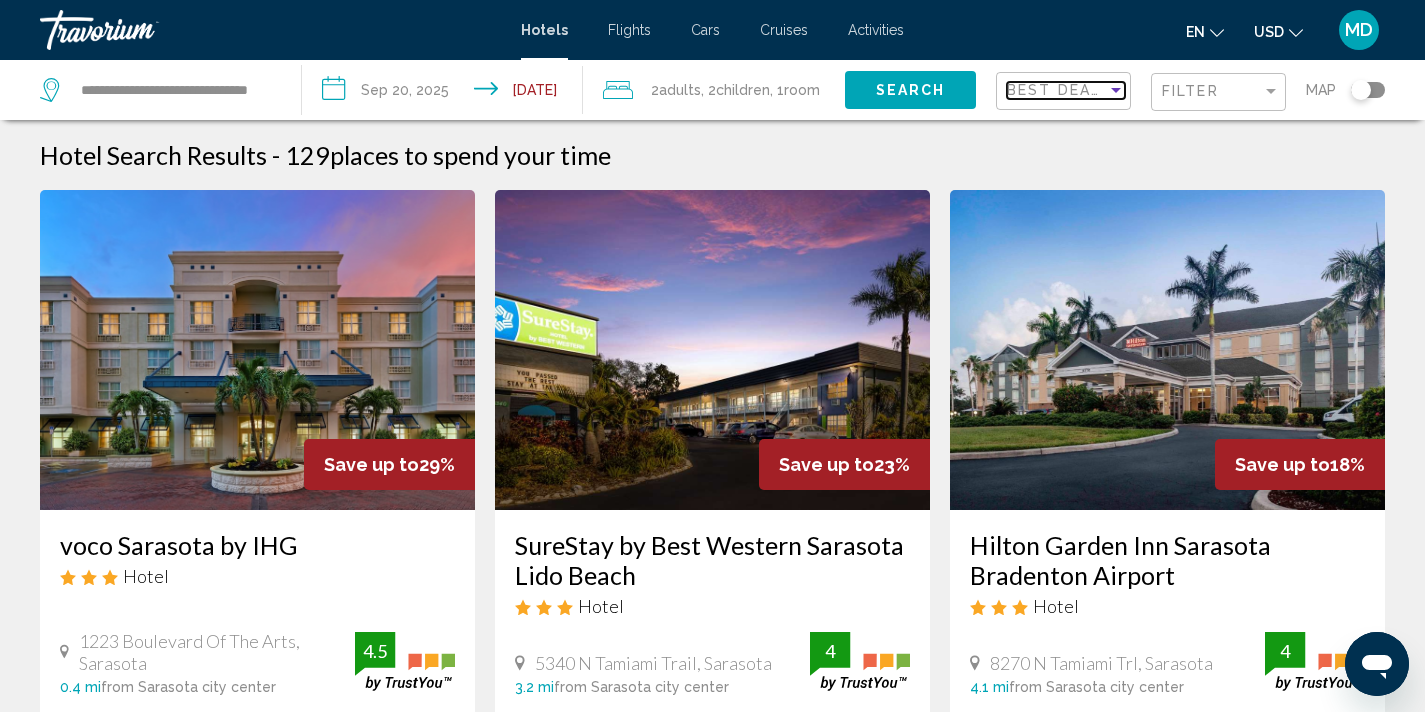 click on "Best Deals" at bounding box center [1059, 90] 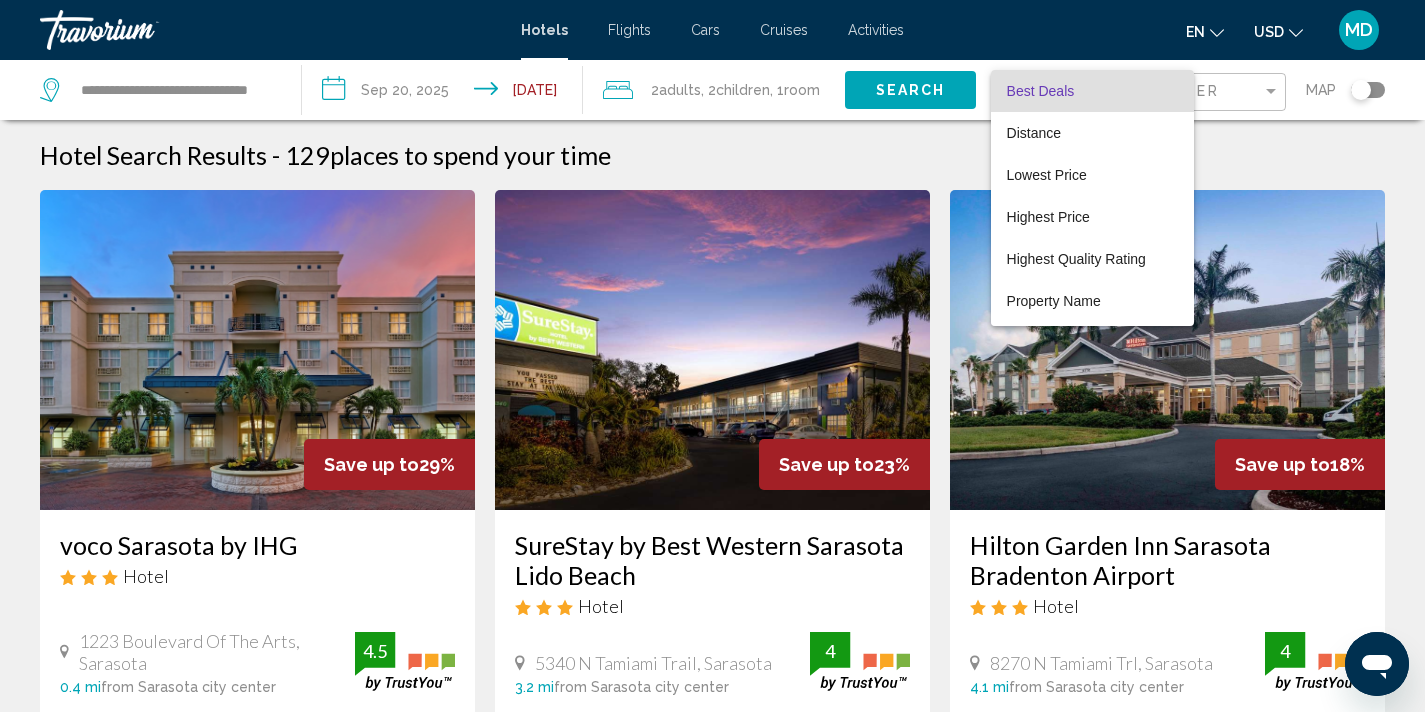 click at bounding box center [712, 356] 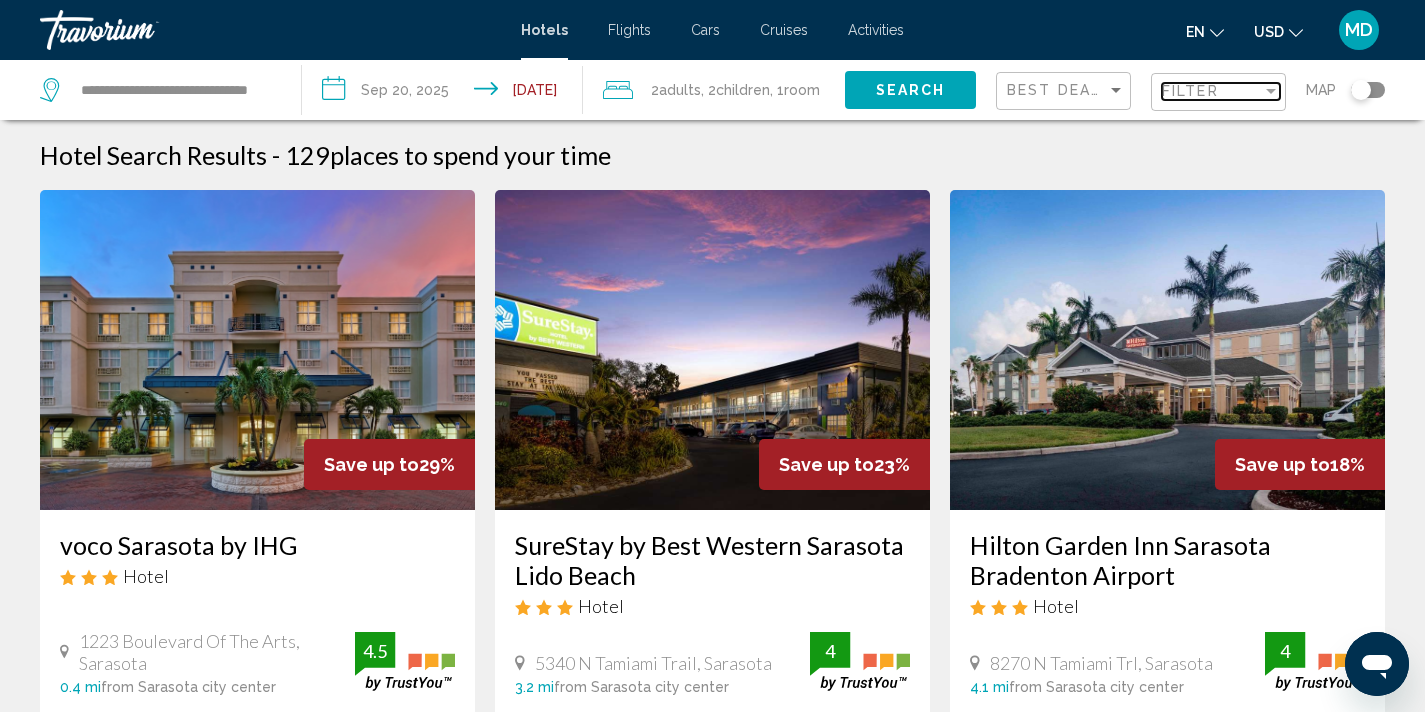 click on "Filter" at bounding box center (1190, 91) 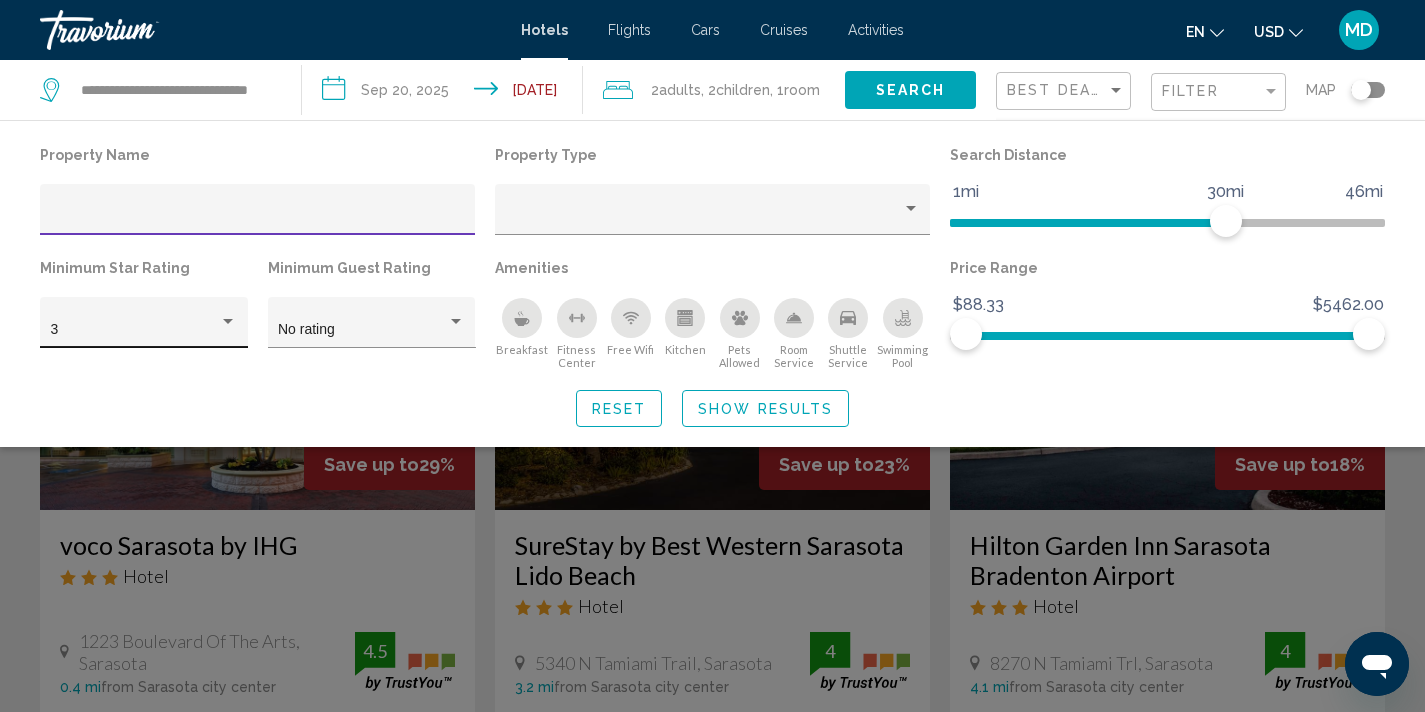 click at bounding box center (228, 321) 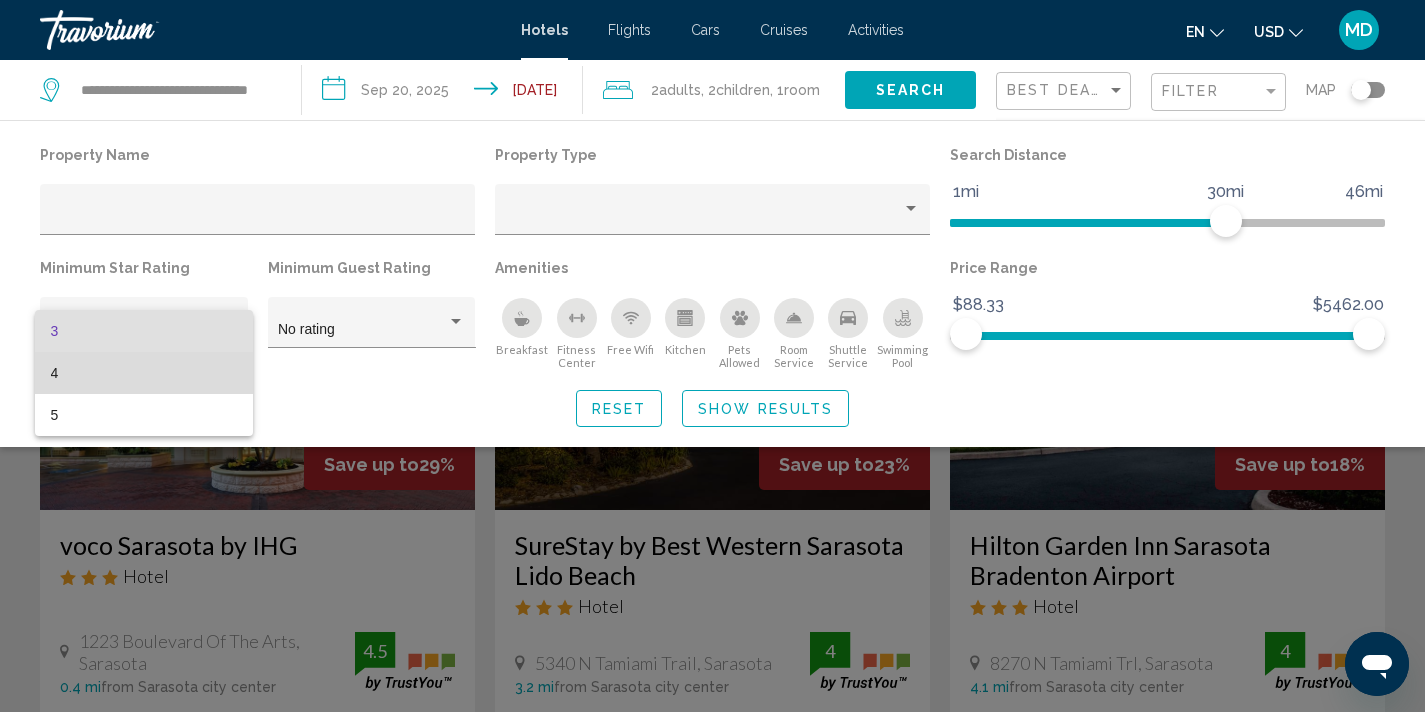 click on "4" at bounding box center (144, 373) 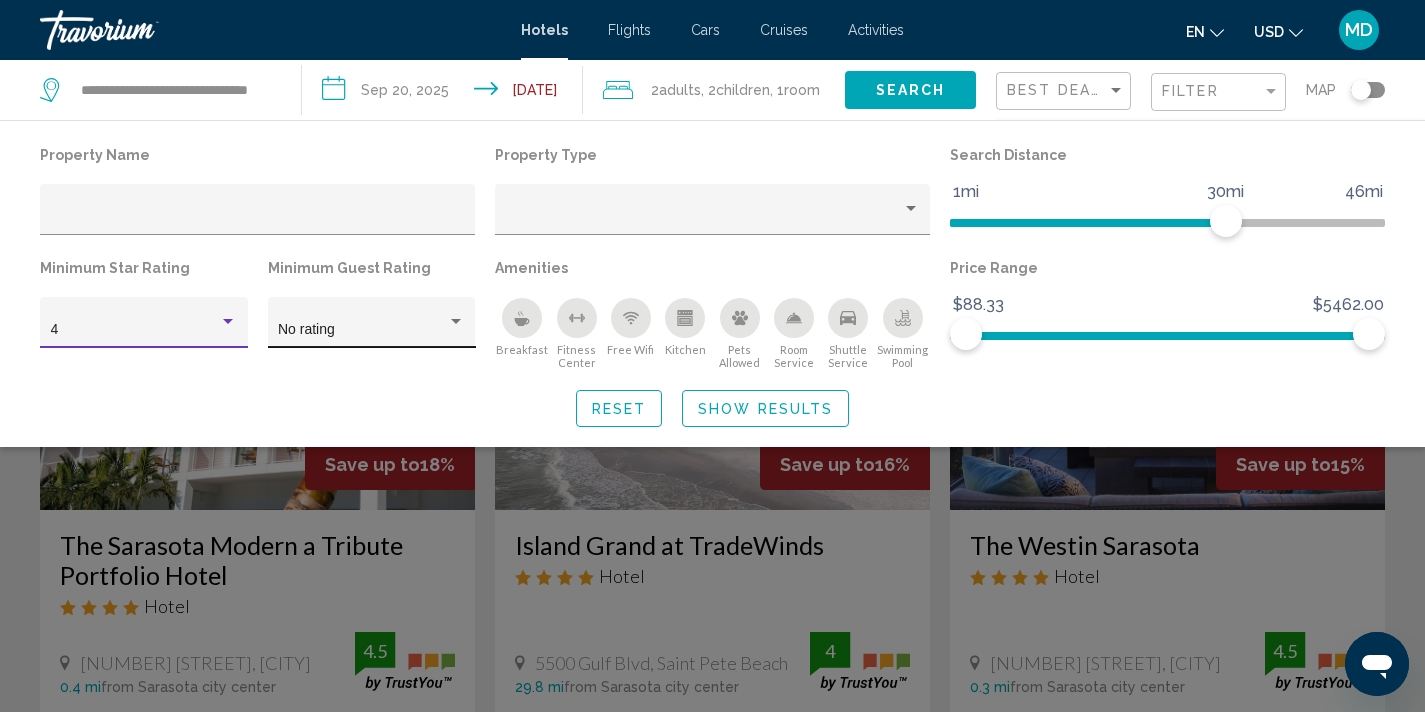 click on "No rating" 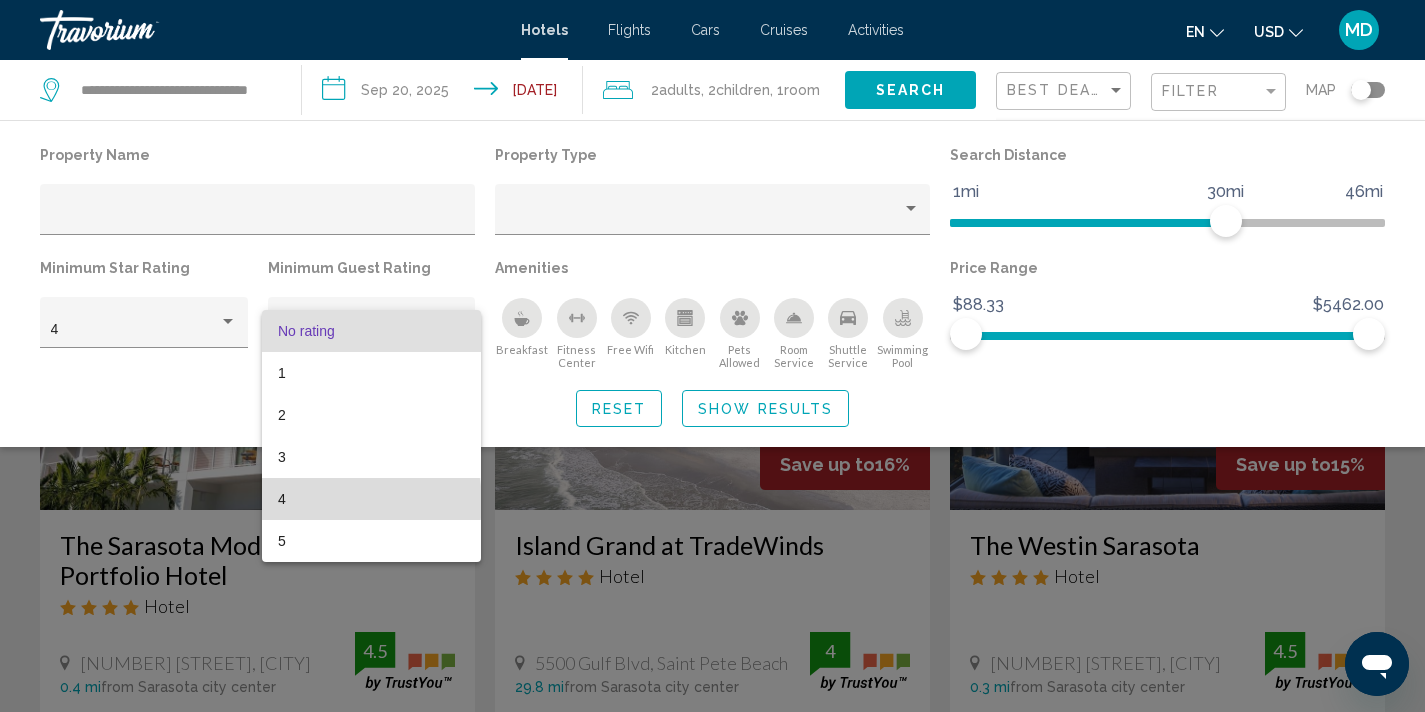 click on "4" at bounding box center [371, 499] 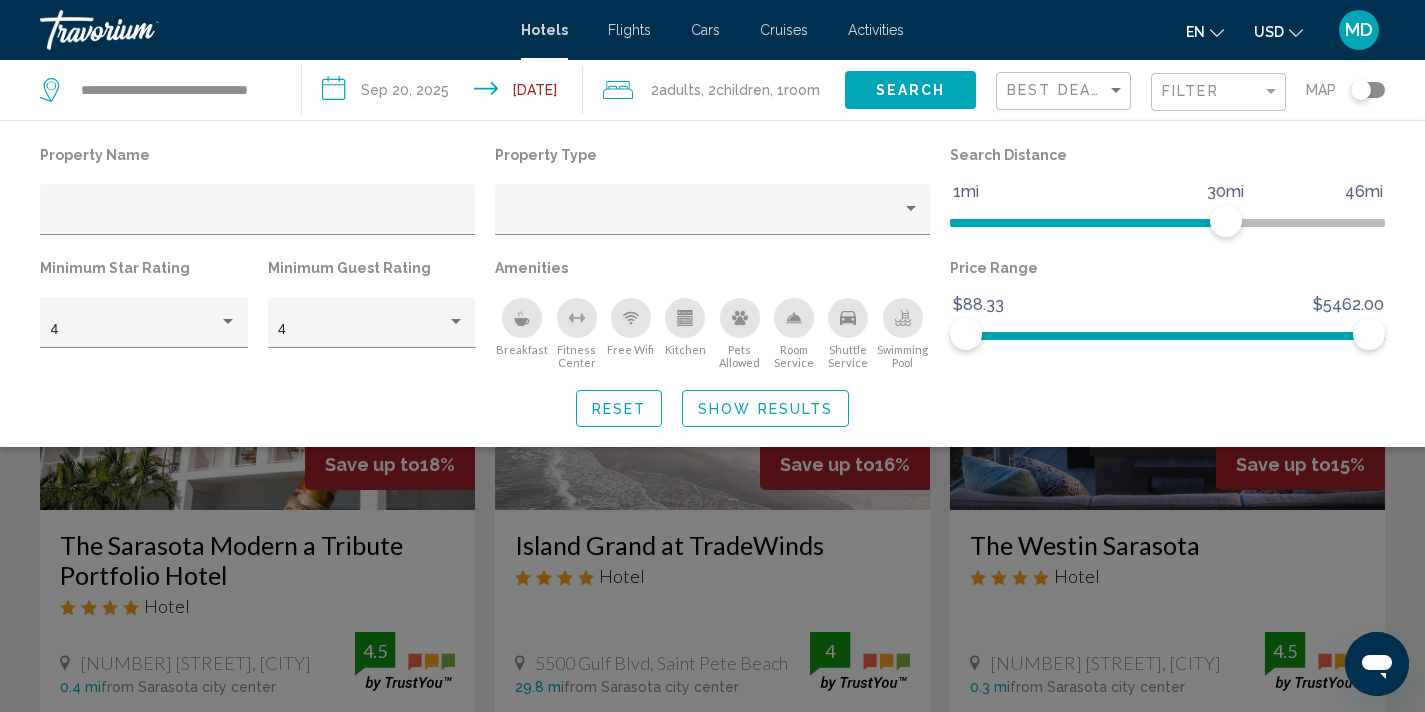 click on "Reset Show Results" 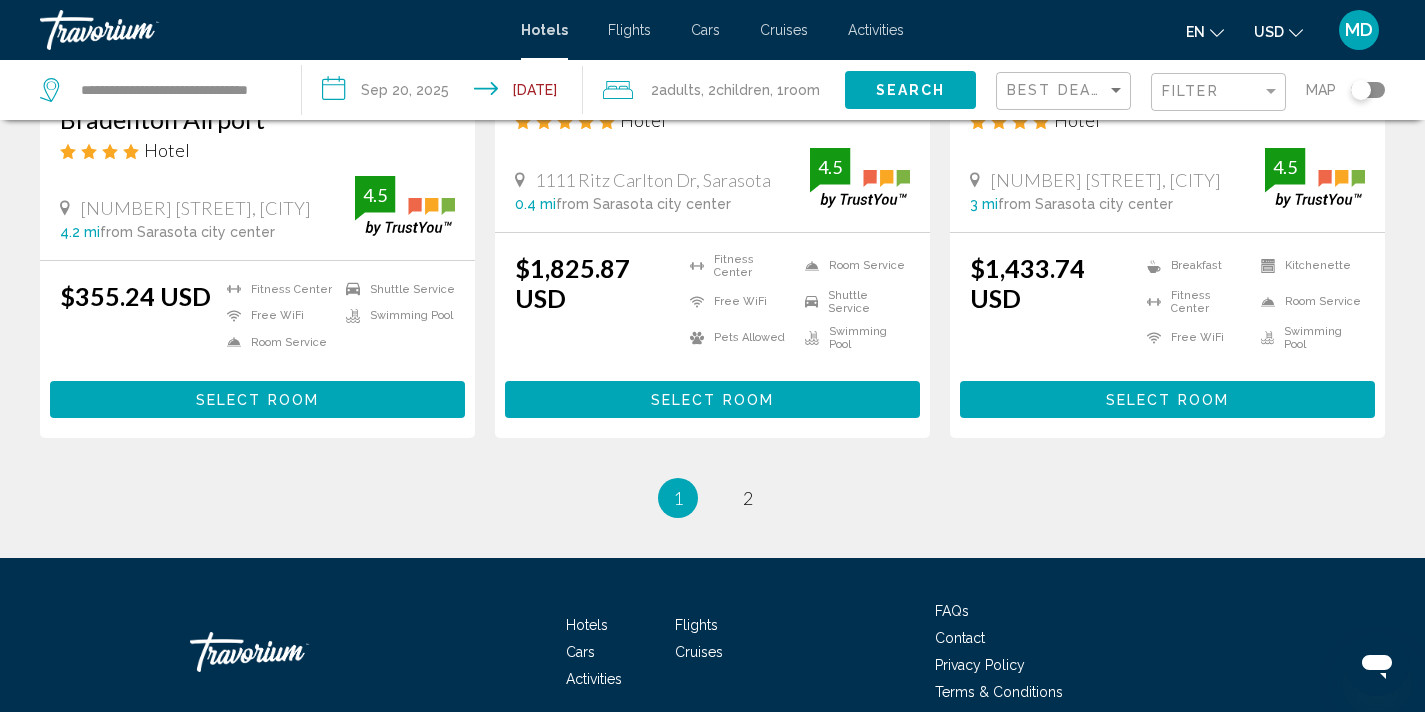 scroll, scrollTop: 2748, scrollLeft: 0, axis: vertical 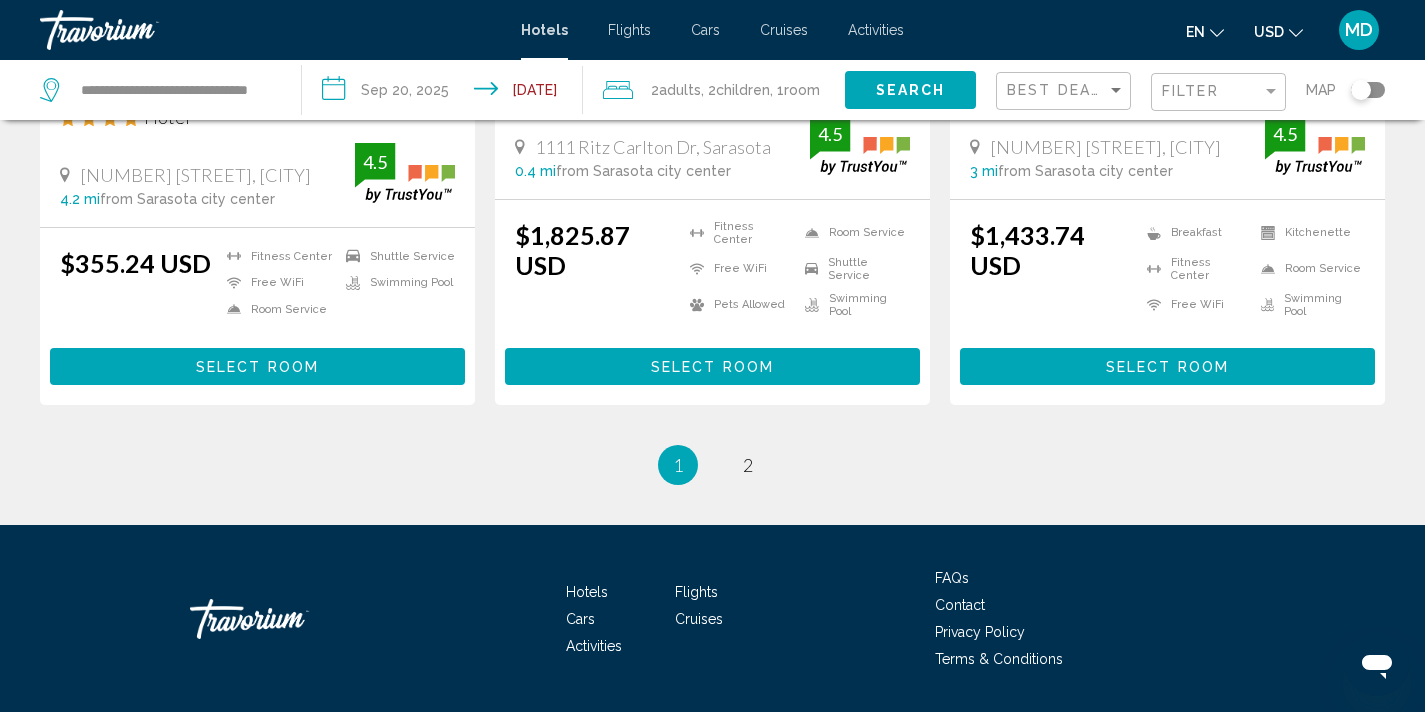 click on "Select Room" at bounding box center (1167, 367) 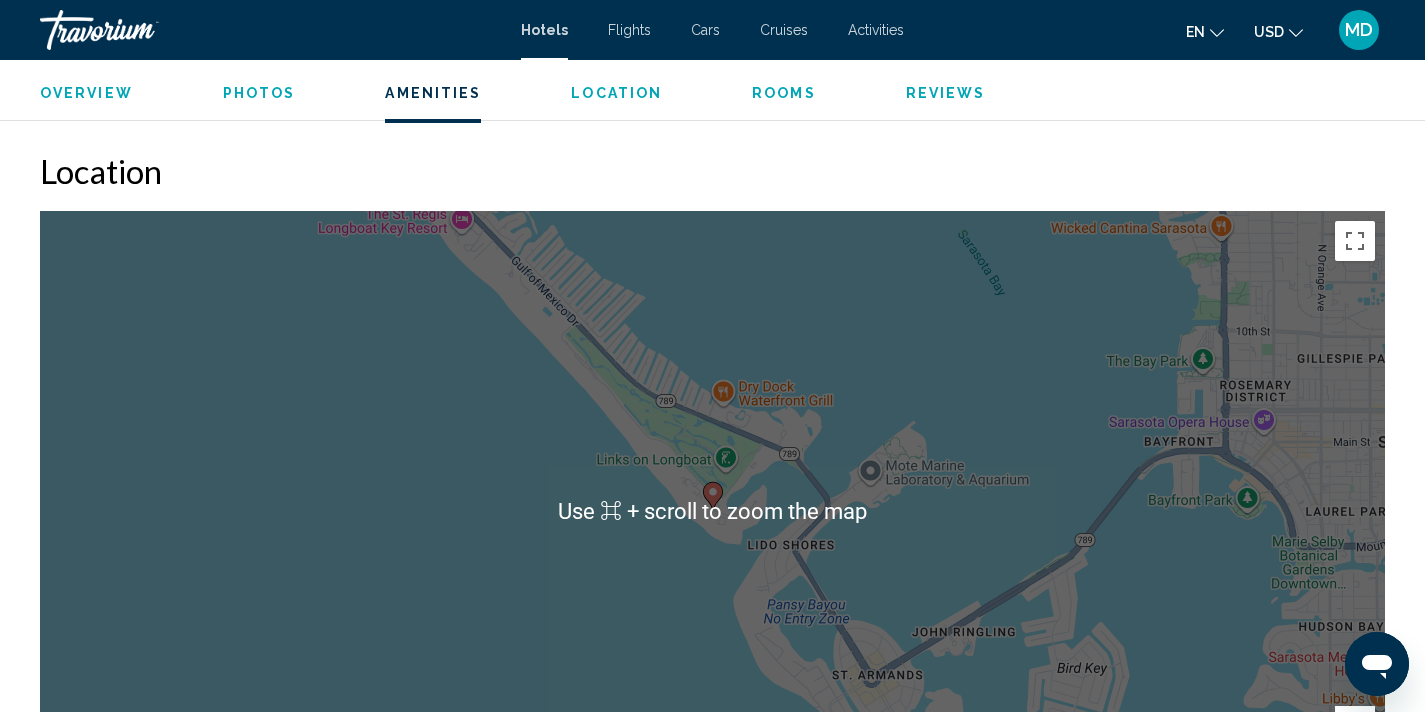 scroll, scrollTop: 1807, scrollLeft: 0, axis: vertical 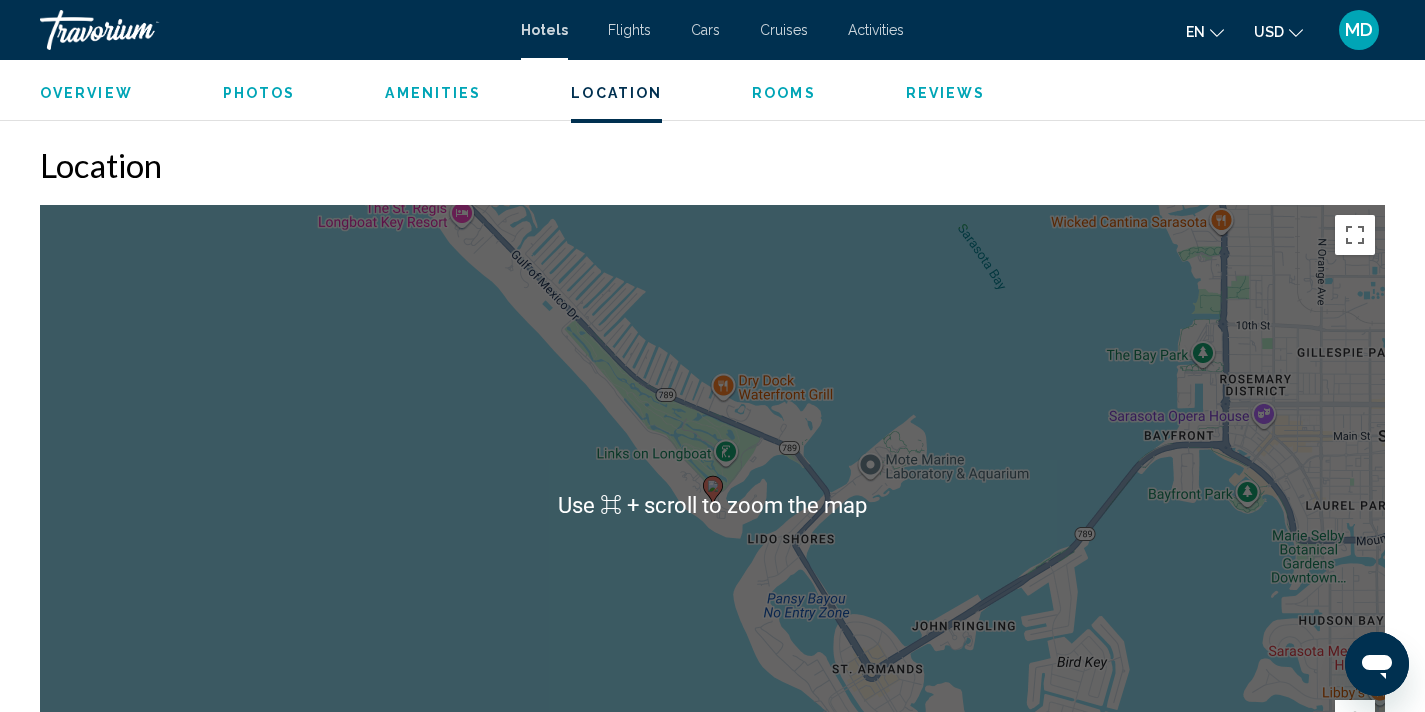 click on "To activate drag with keyboard, press Alt + Enter. Once in keyboard drag state, use the arrow keys to move the marker. To complete the drag, press the Enter key. To cancel, press Escape." at bounding box center [712, 505] 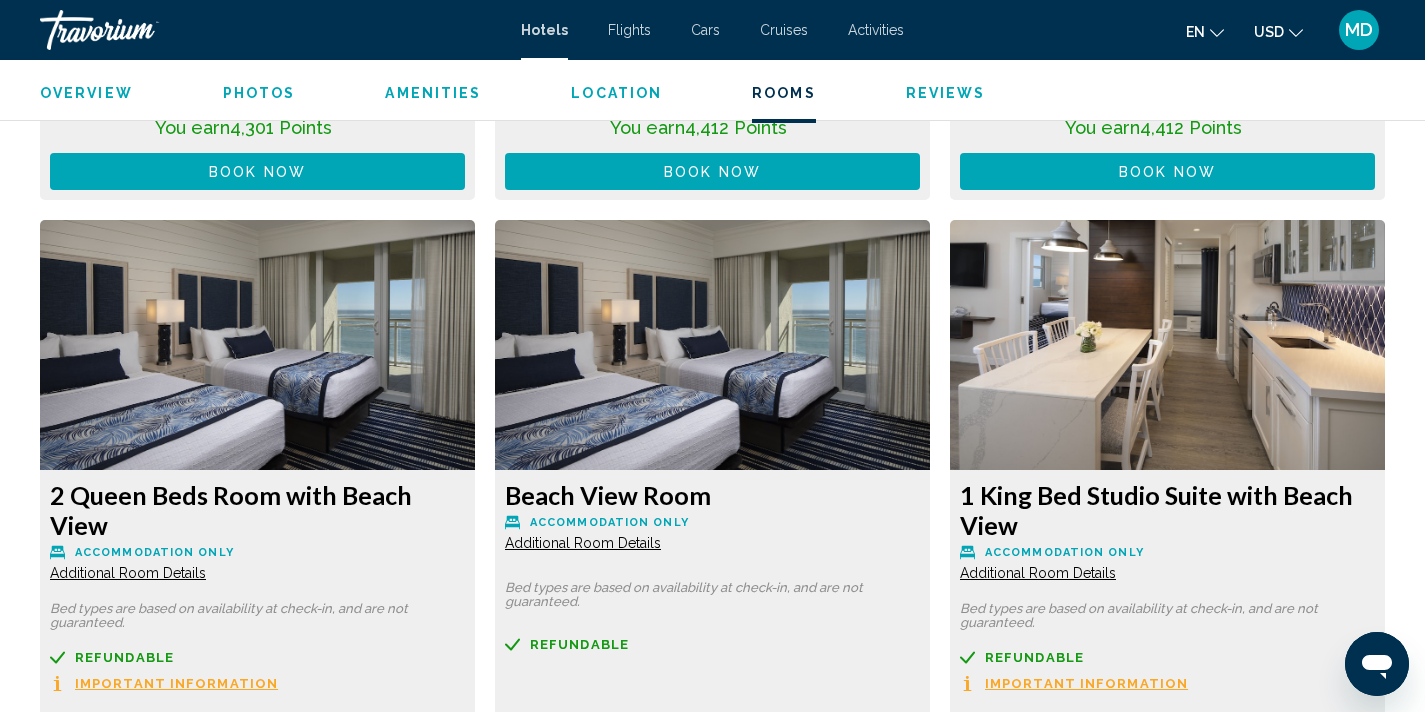 scroll, scrollTop: 3303, scrollLeft: 0, axis: vertical 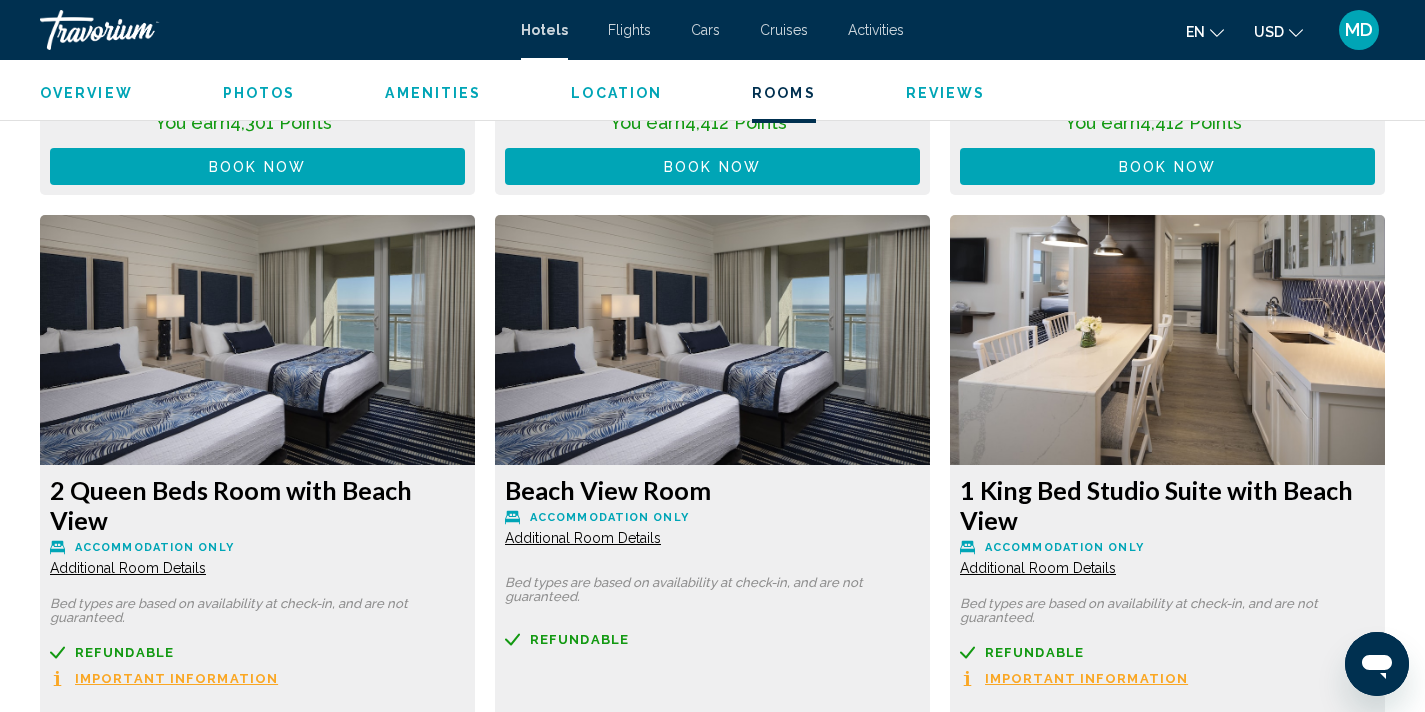 click on "Additional Room Details" at bounding box center [128, -148] 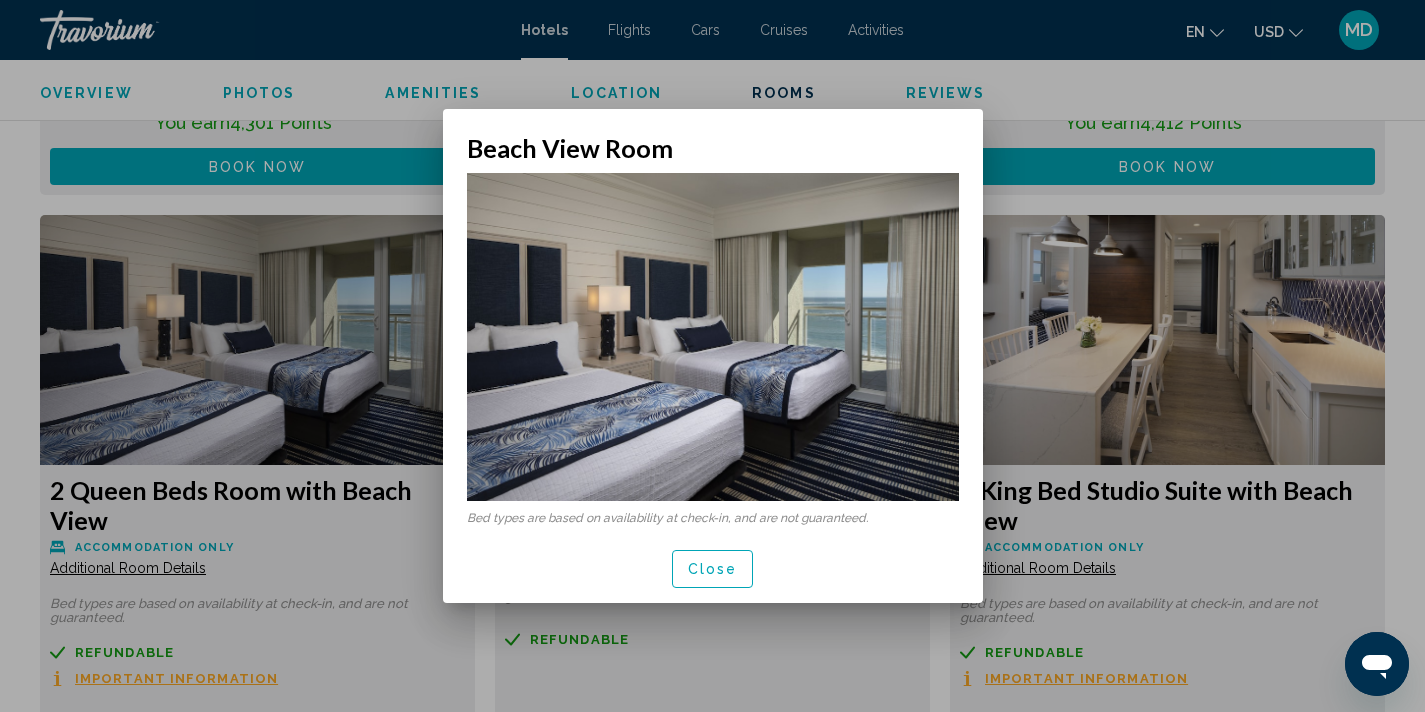 click on "Close" at bounding box center (713, 570) 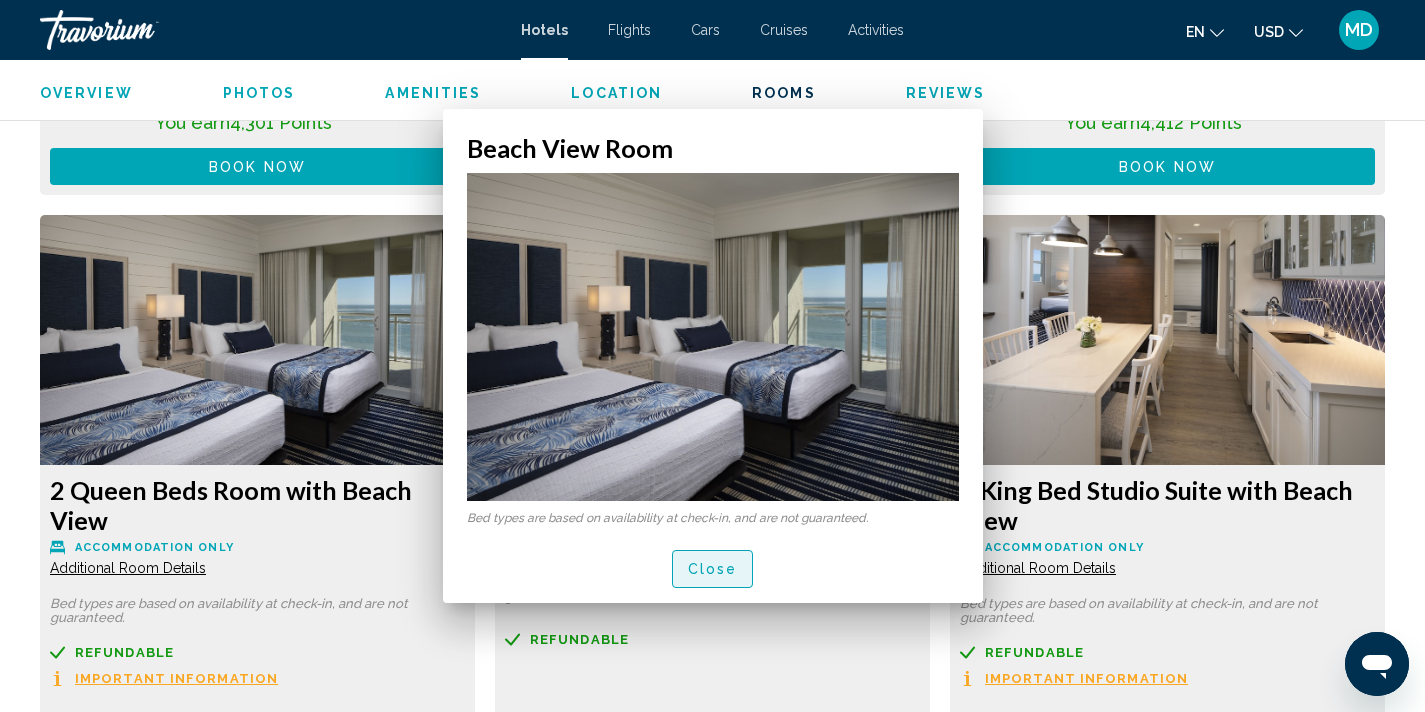 scroll, scrollTop: 3303, scrollLeft: 0, axis: vertical 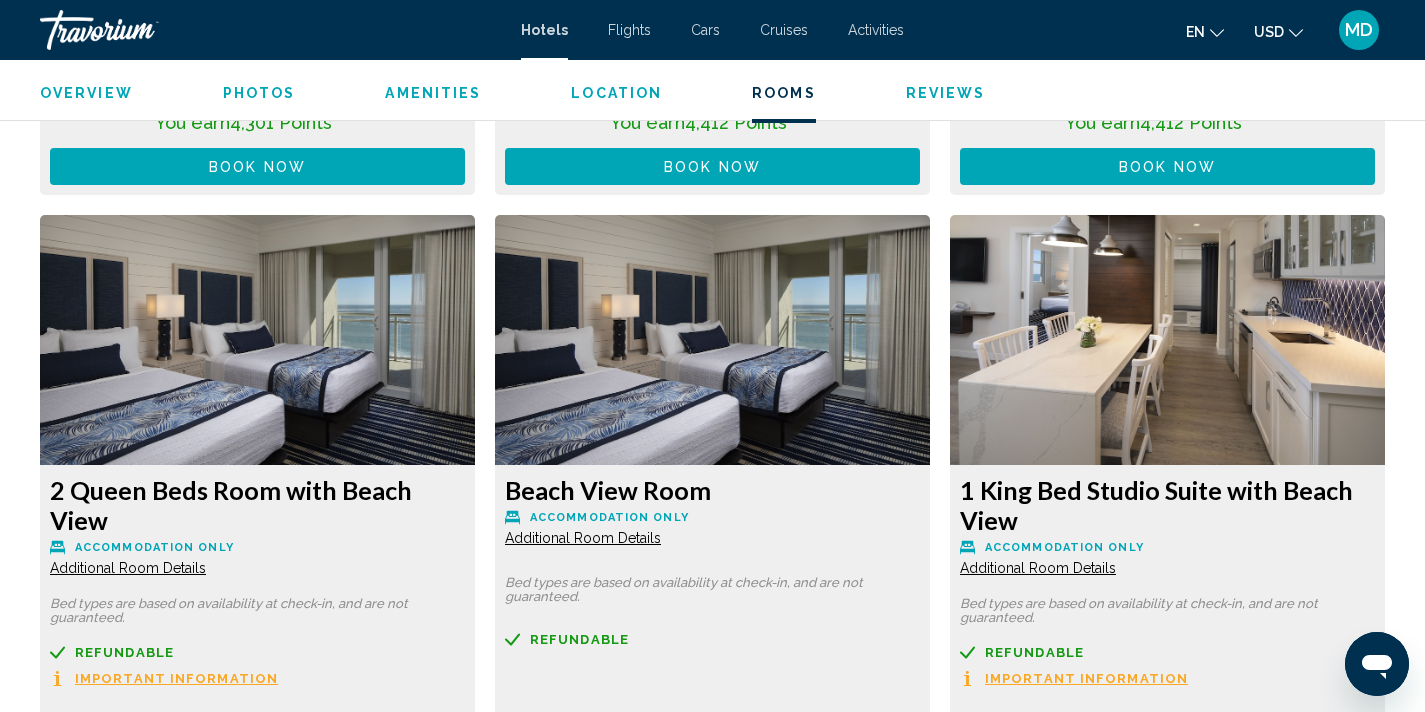 click on "Additional Room Details" at bounding box center (128, -148) 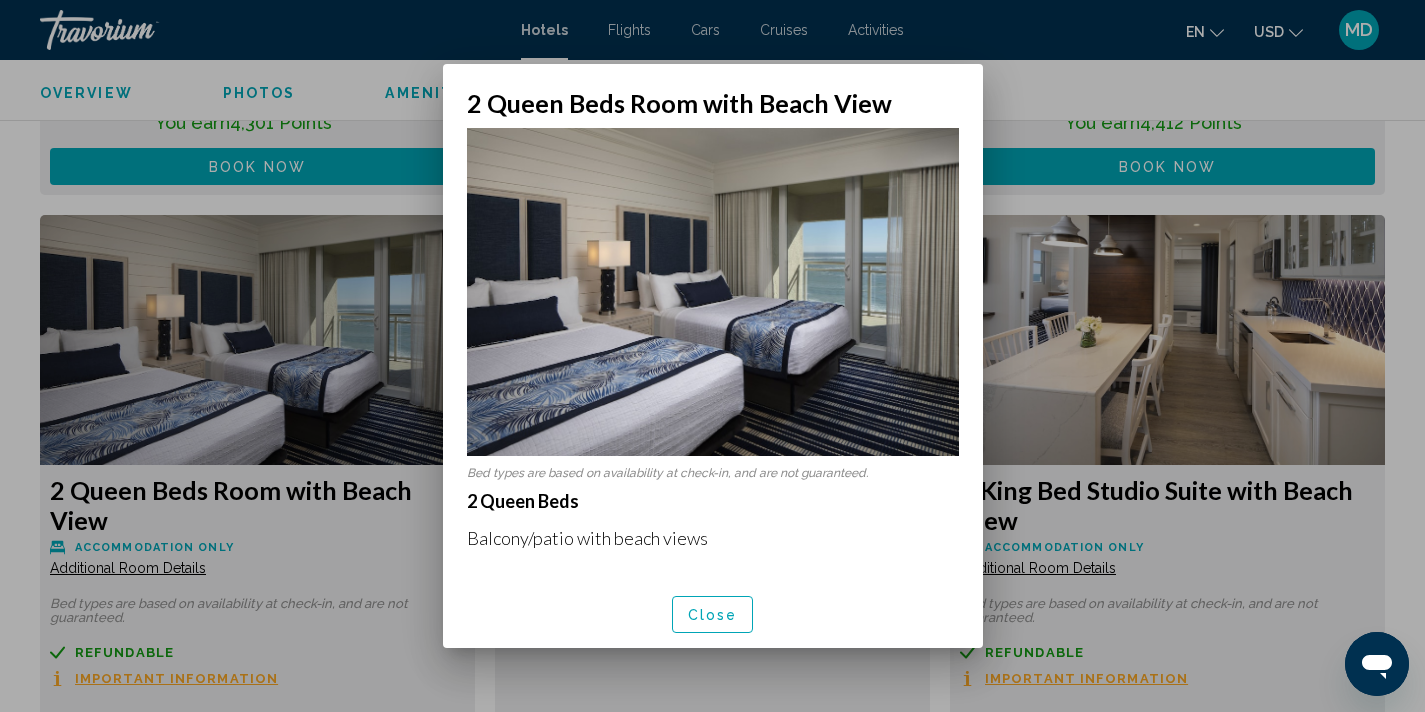 scroll, scrollTop: 0, scrollLeft: 0, axis: both 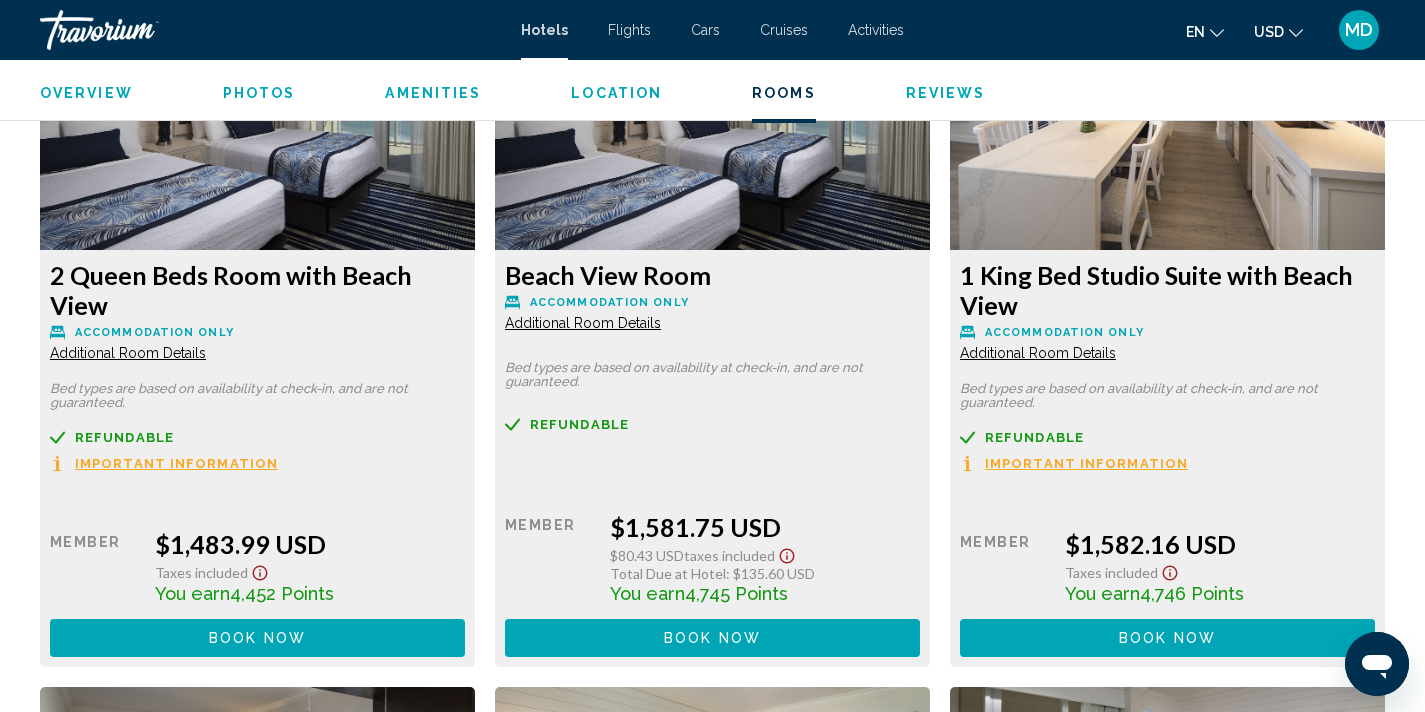 click on "Book now" at bounding box center (257, -48) 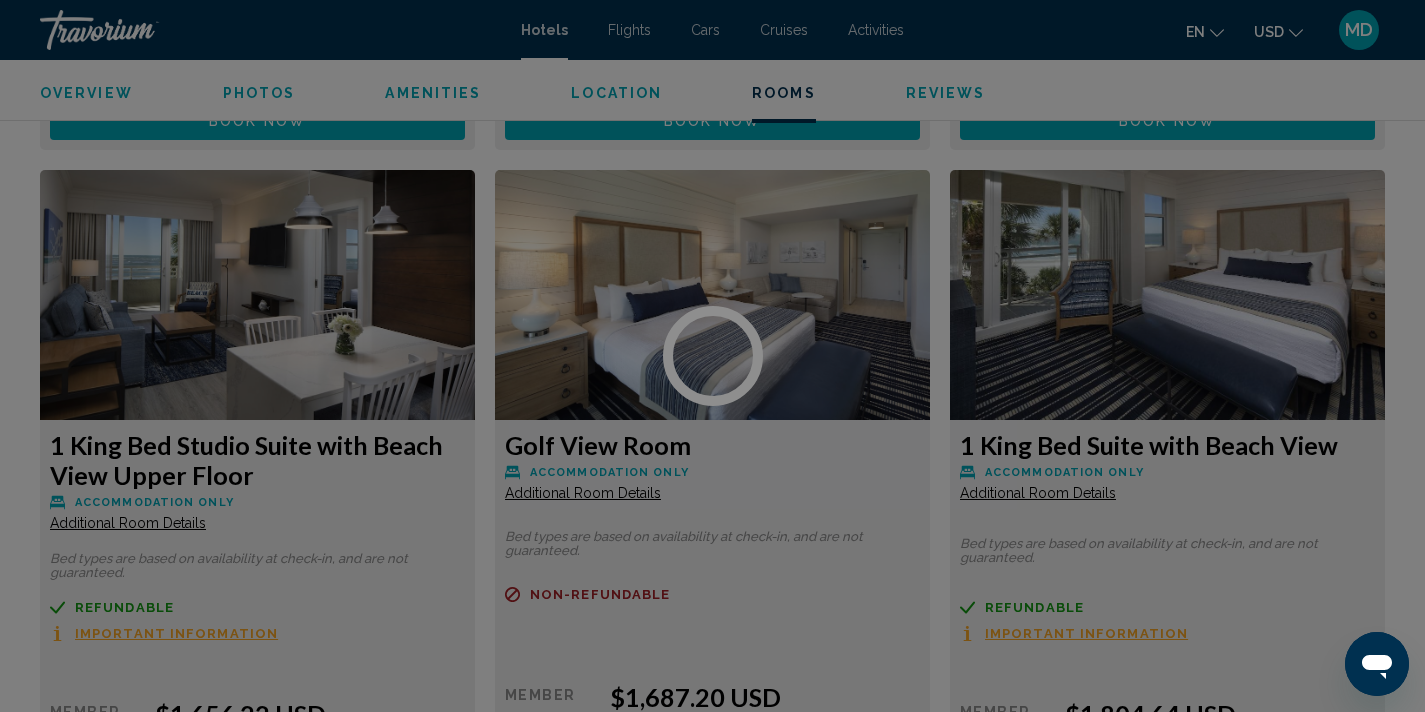 scroll, scrollTop: 4038, scrollLeft: 0, axis: vertical 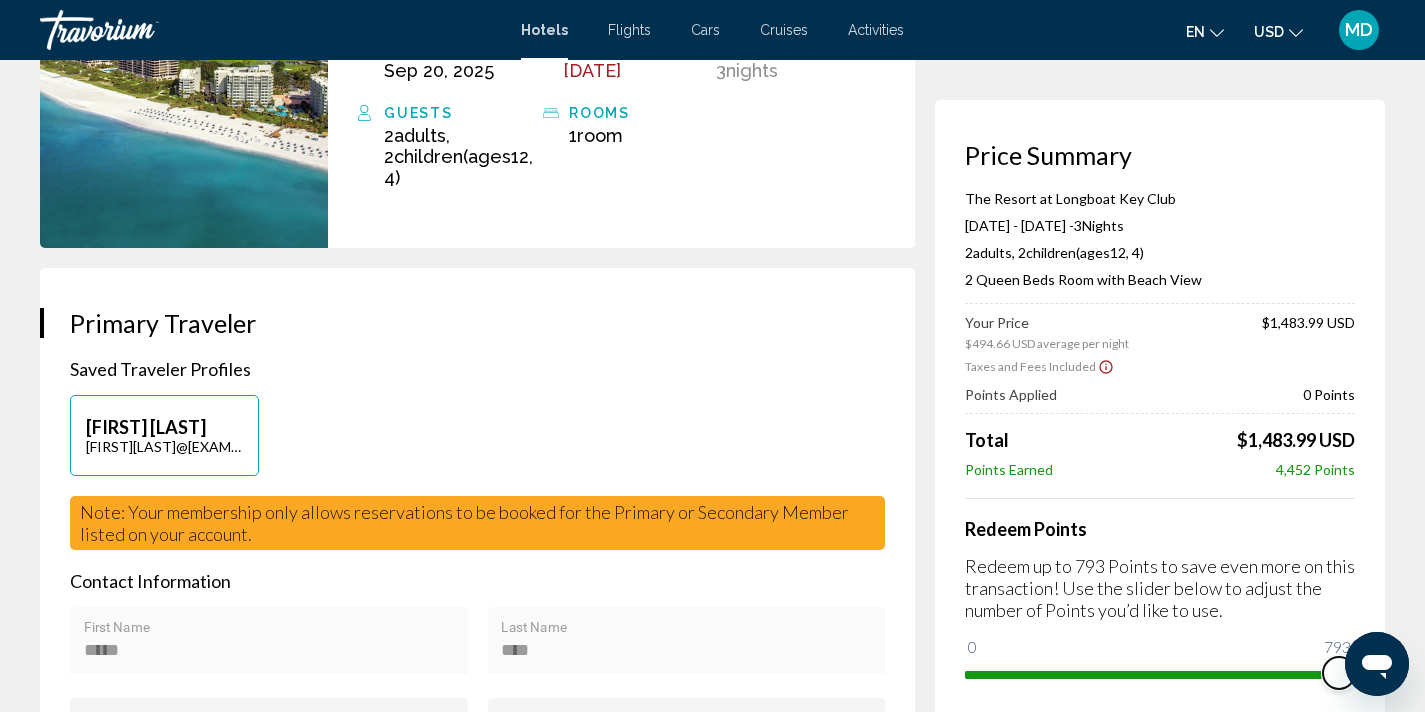 drag, startPoint x: 981, startPoint y: 652, endPoint x: 1356, endPoint y: 622, distance: 376.1981 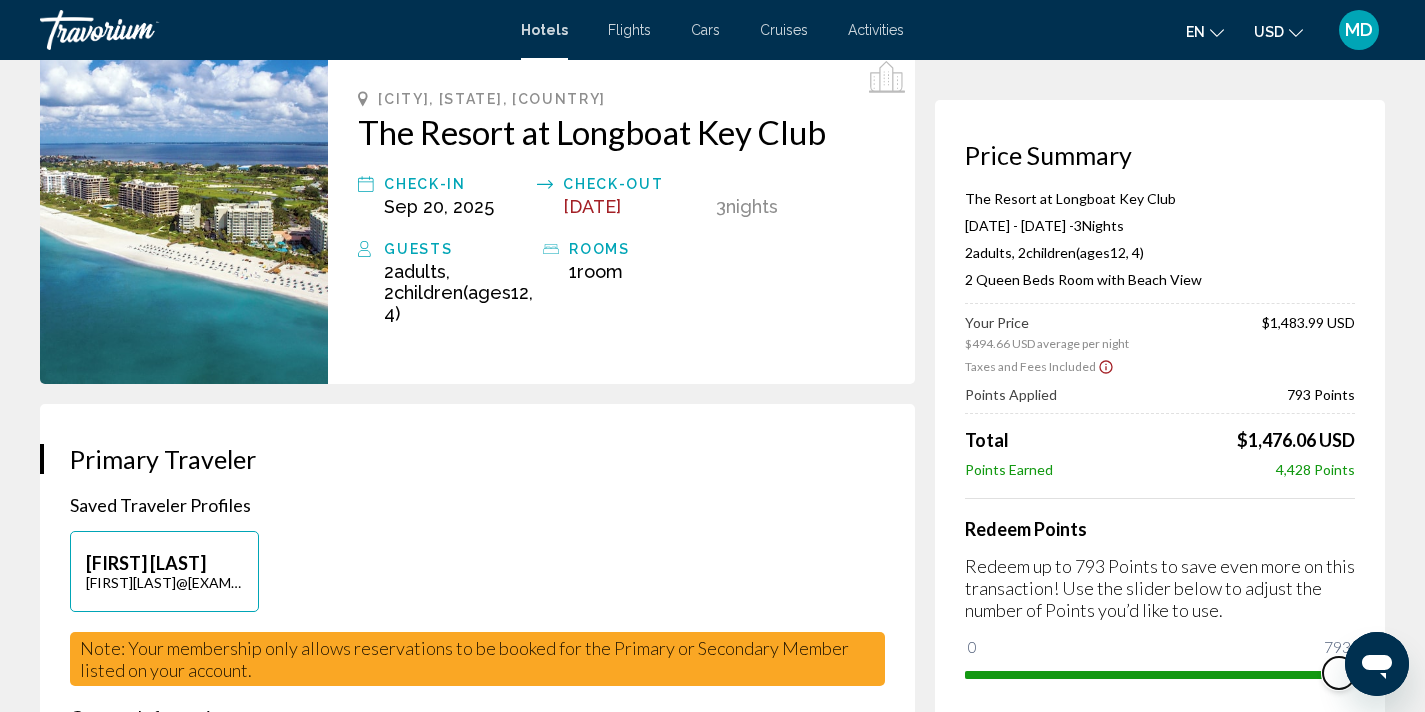 scroll, scrollTop: 0, scrollLeft: 0, axis: both 